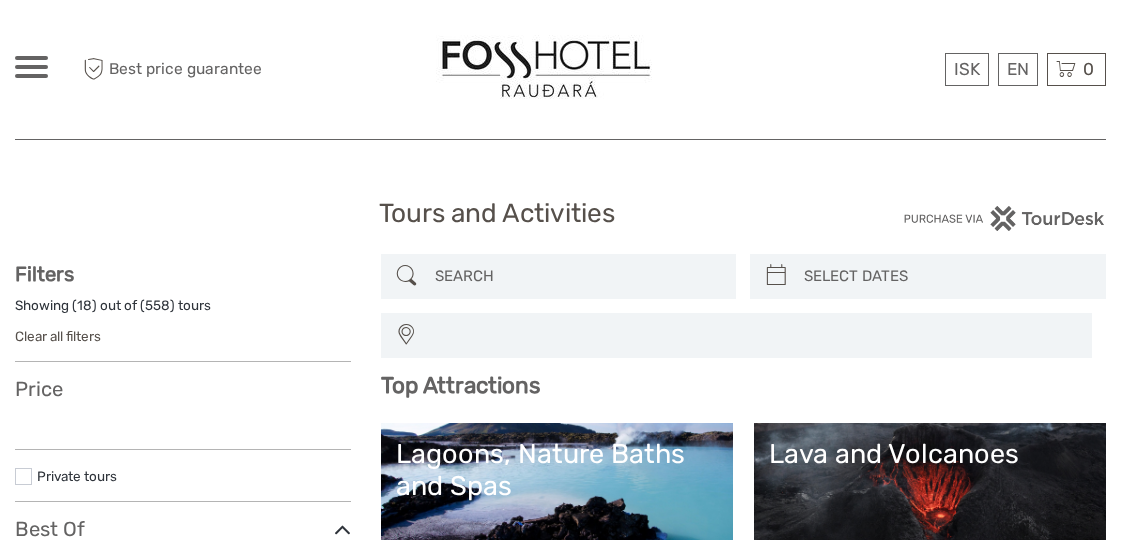 scroll, scrollTop: 0, scrollLeft: 0, axis: both 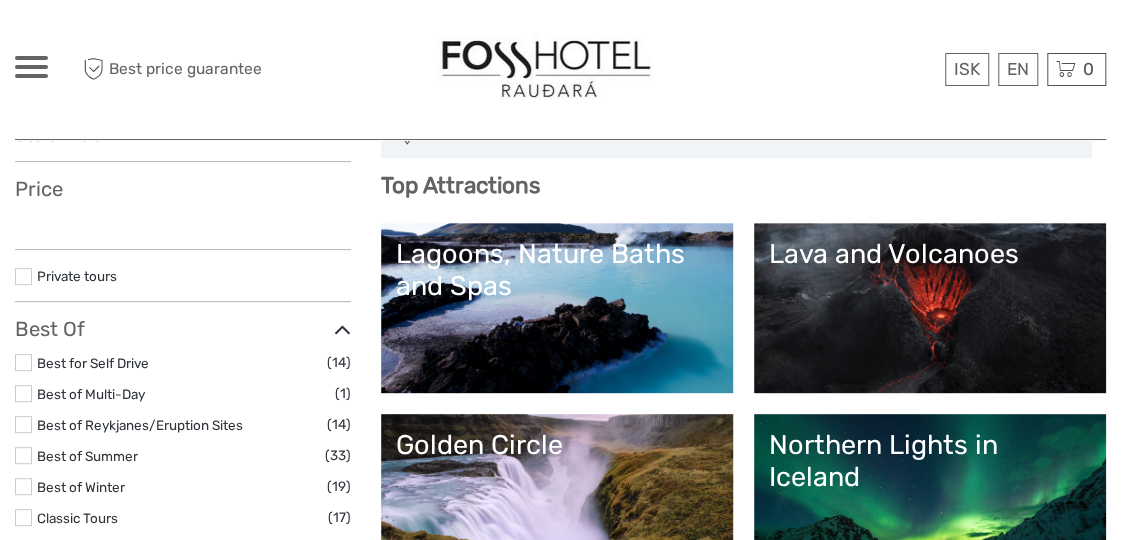 select 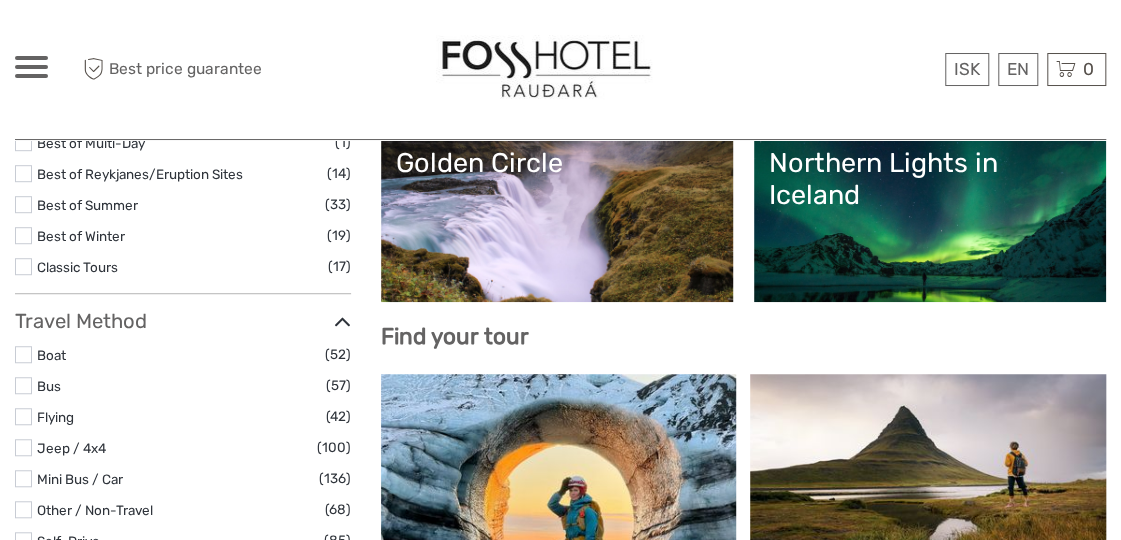 scroll, scrollTop: 500, scrollLeft: 0, axis: vertical 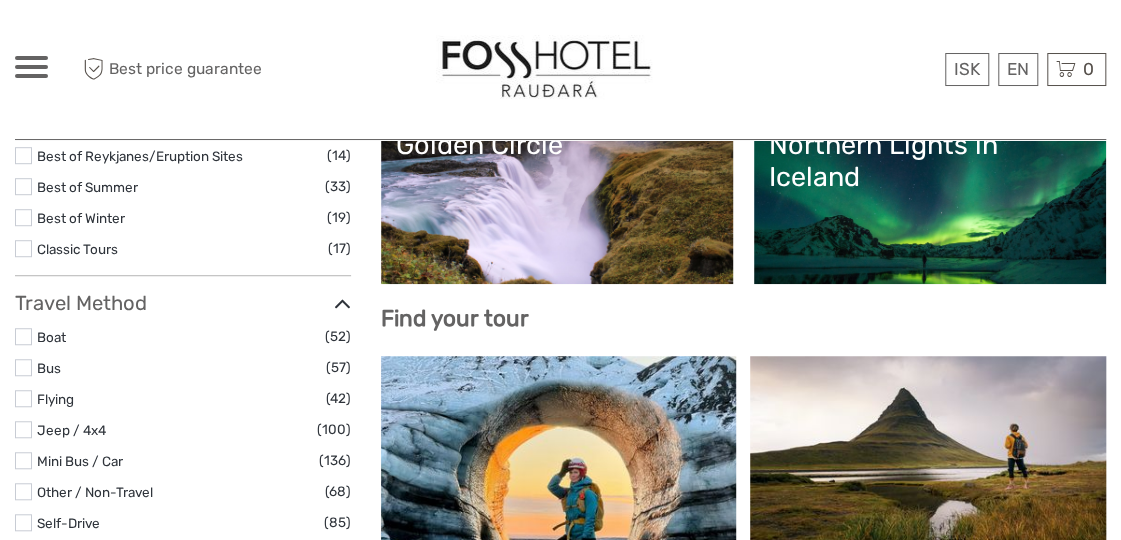 click on "Northern Lights in Iceland" at bounding box center (930, 199) 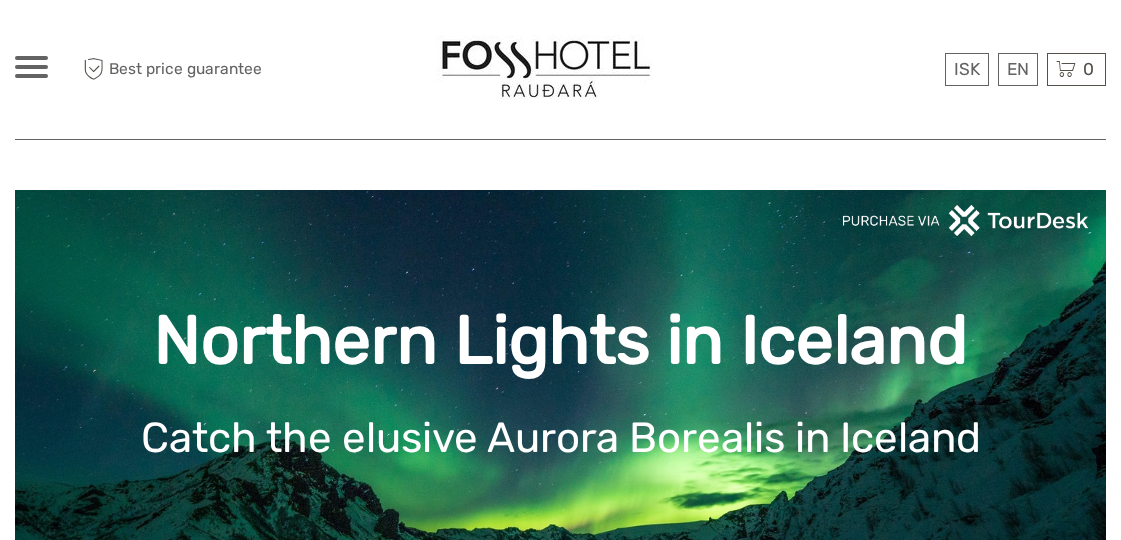 scroll, scrollTop: 0, scrollLeft: 0, axis: both 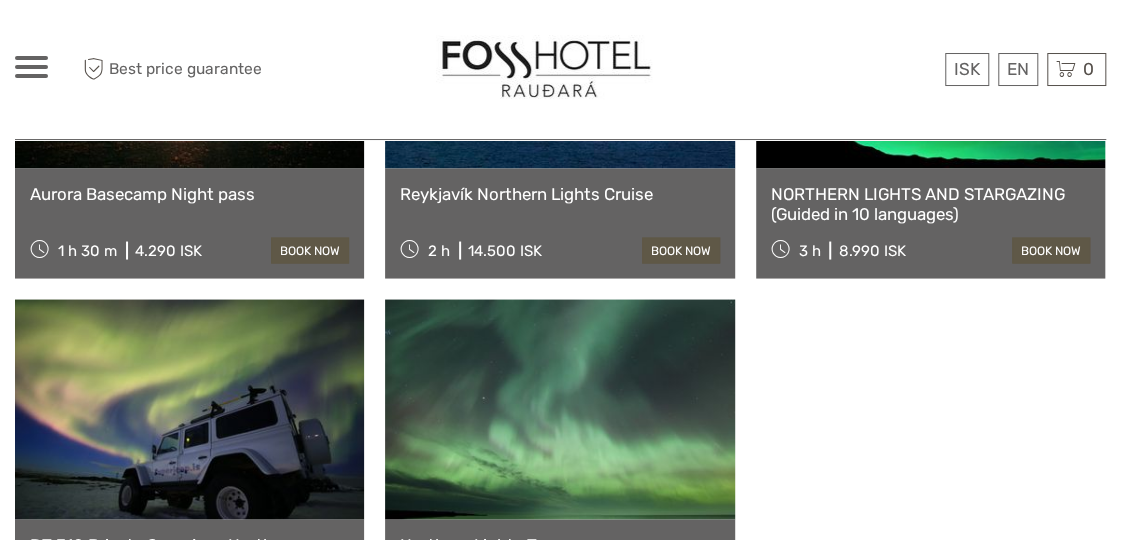 click on "NORTHERN LIGHTS AND STARGAZING (Guided in 10 languages)" at bounding box center [930, 203] 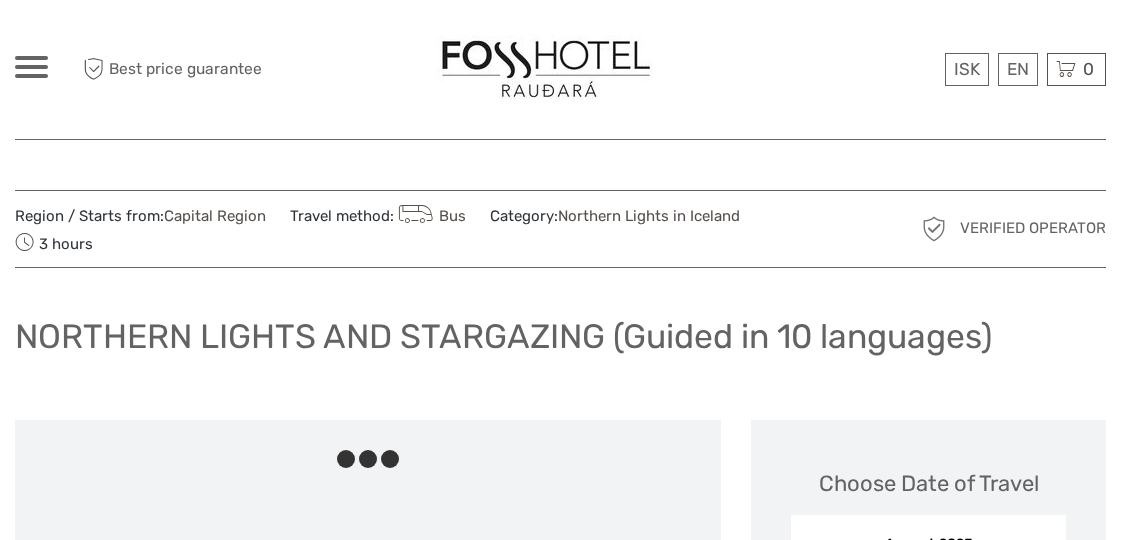 scroll, scrollTop: 0, scrollLeft: 0, axis: both 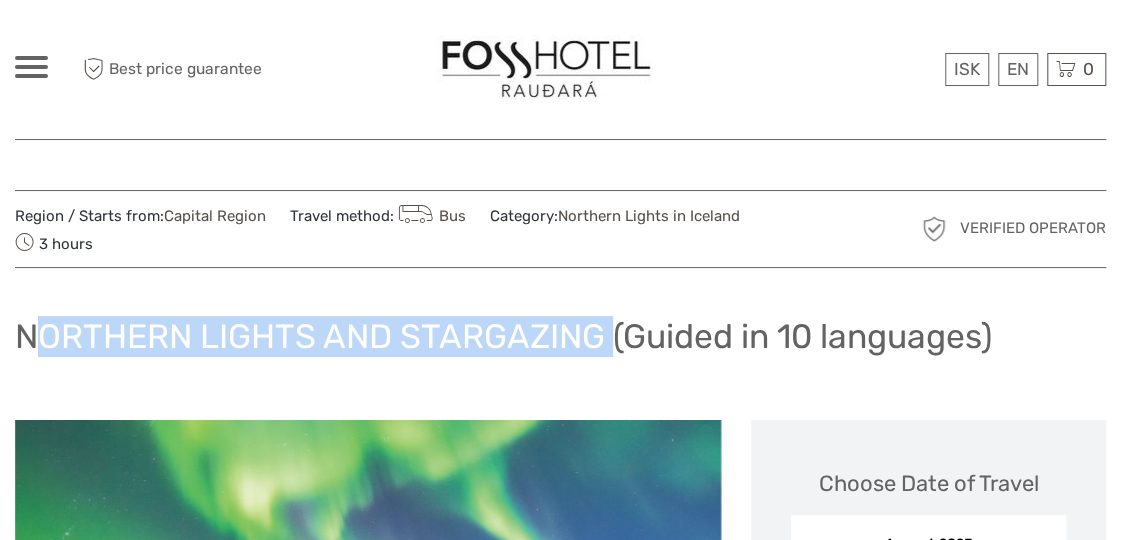drag, startPoint x: 17, startPoint y: 328, endPoint x: 601, endPoint y: 325, distance: 584.0077 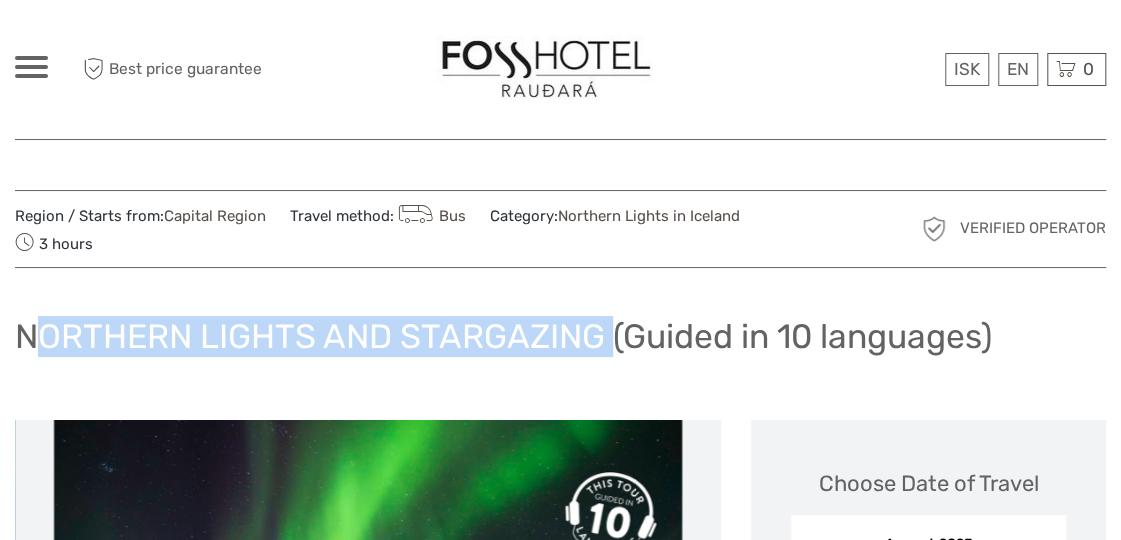 copy on "NORTHERN LIGHTS AND STARGAZING" 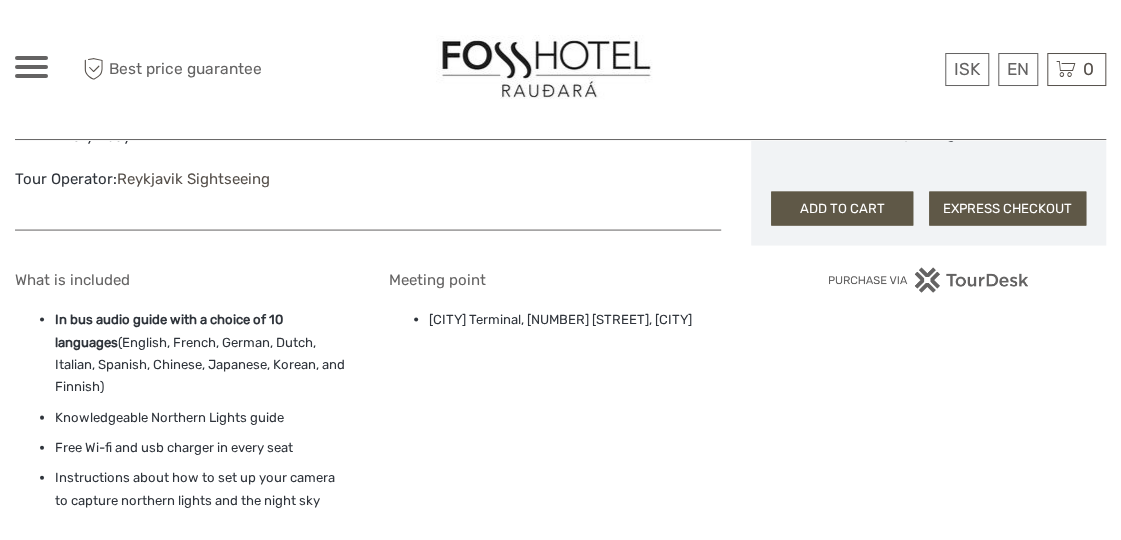 scroll, scrollTop: 1700, scrollLeft: 0, axis: vertical 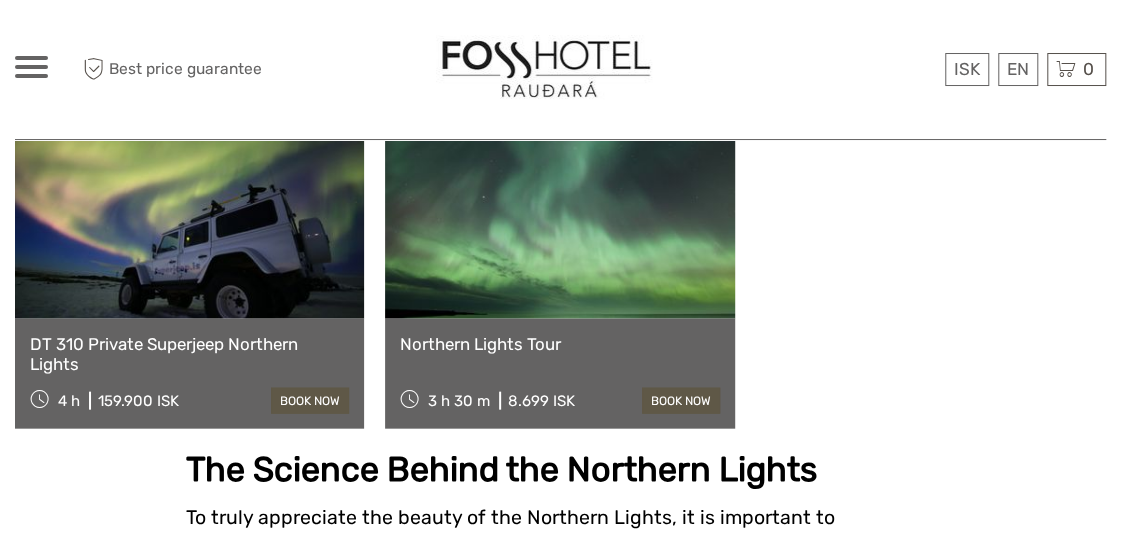 click on "Northern Lights Tour" at bounding box center [559, 344] 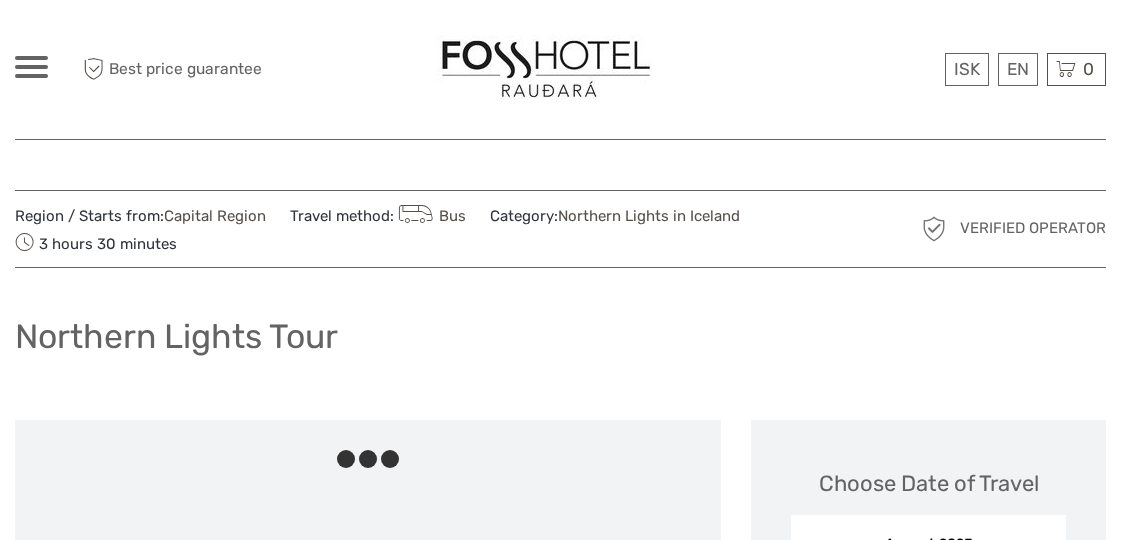 scroll, scrollTop: 0, scrollLeft: 0, axis: both 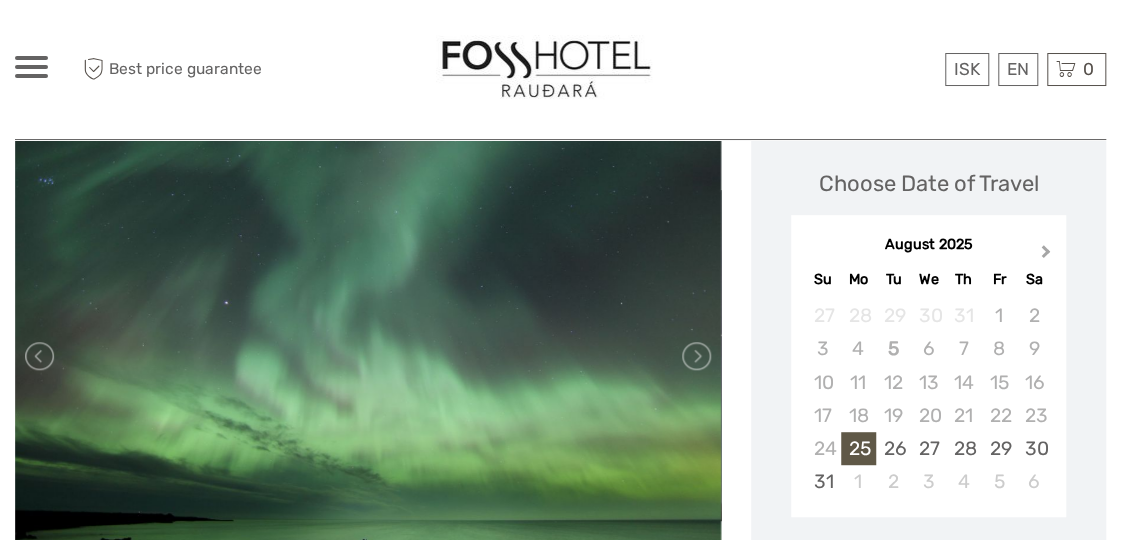 click on "Next Month" at bounding box center [1046, 255] 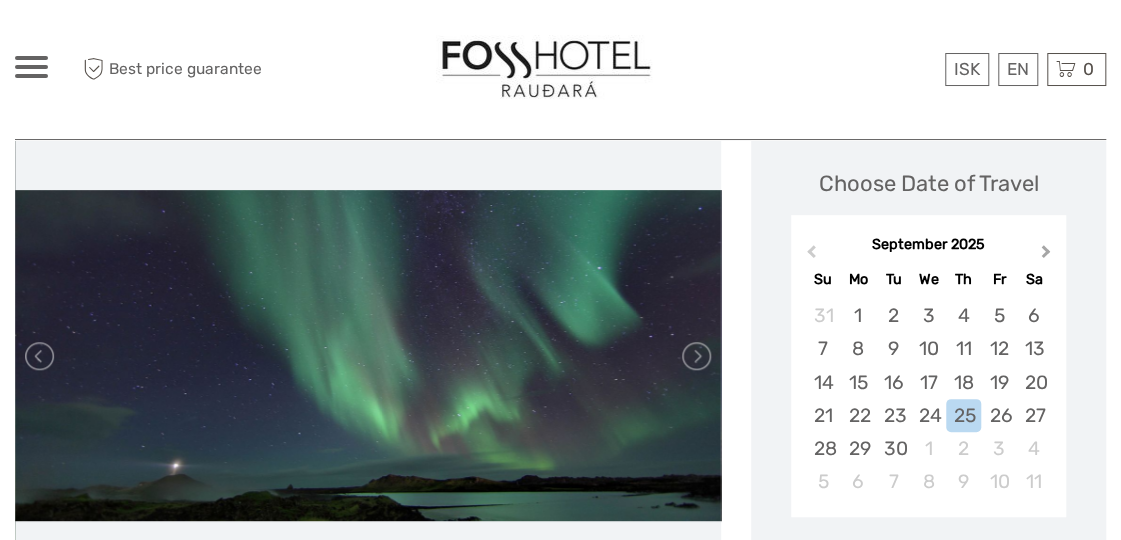 click on "Next Month" at bounding box center [1046, 255] 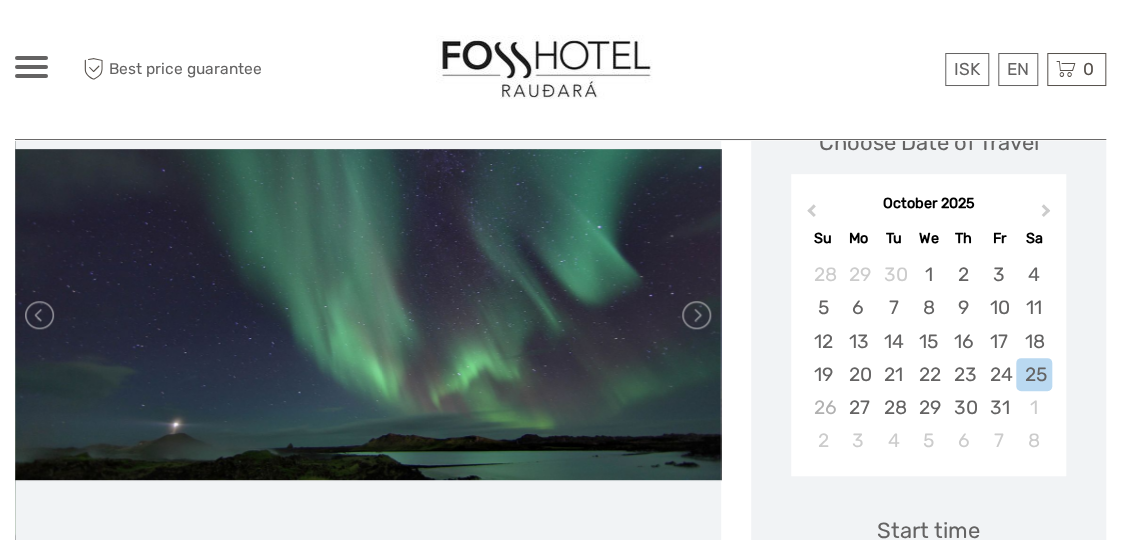 scroll, scrollTop: 300, scrollLeft: 0, axis: vertical 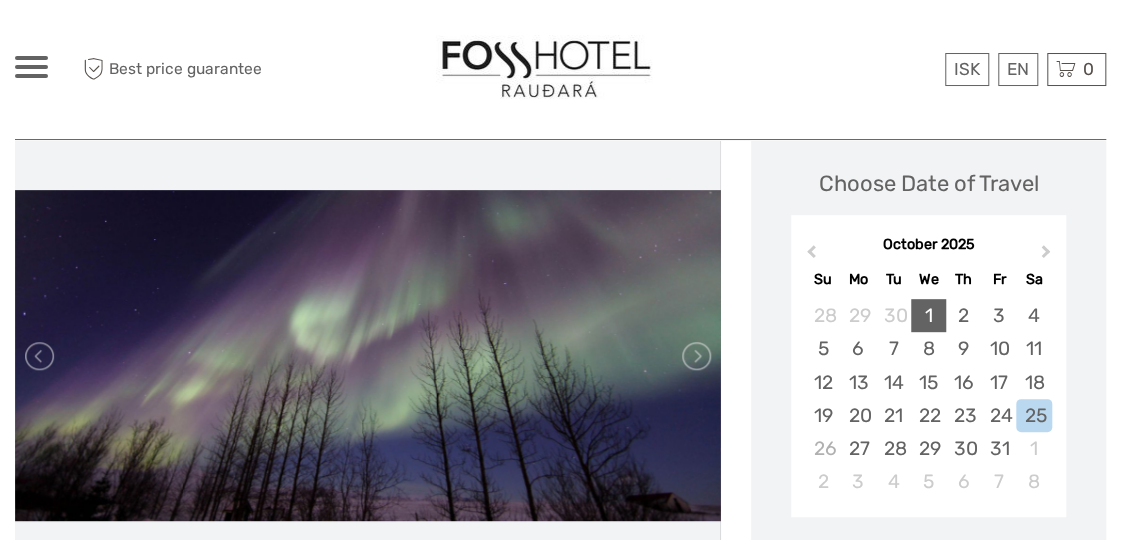 click on "1" at bounding box center (928, 315) 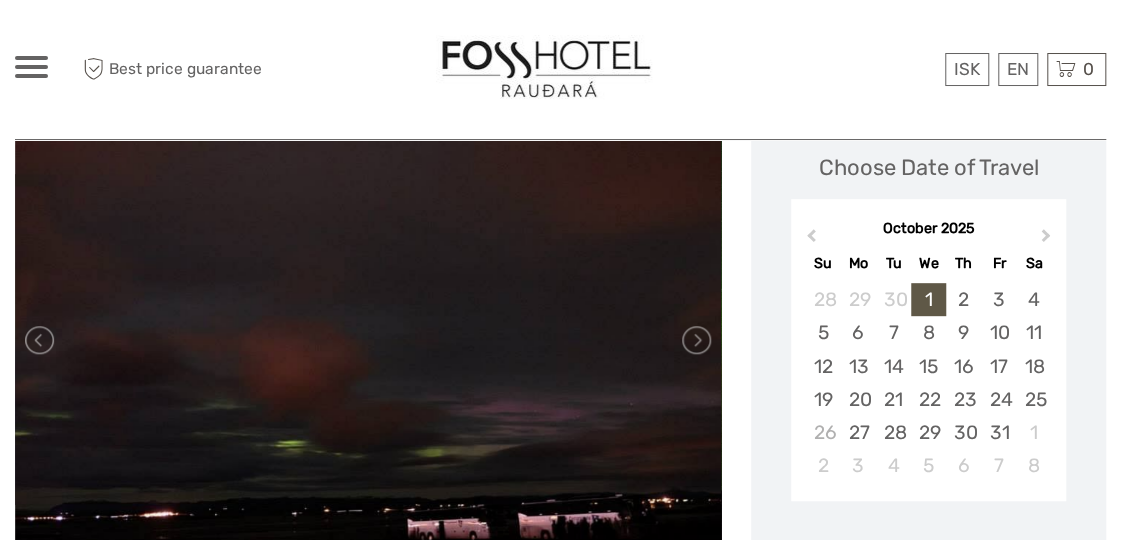 scroll, scrollTop: 300, scrollLeft: 0, axis: vertical 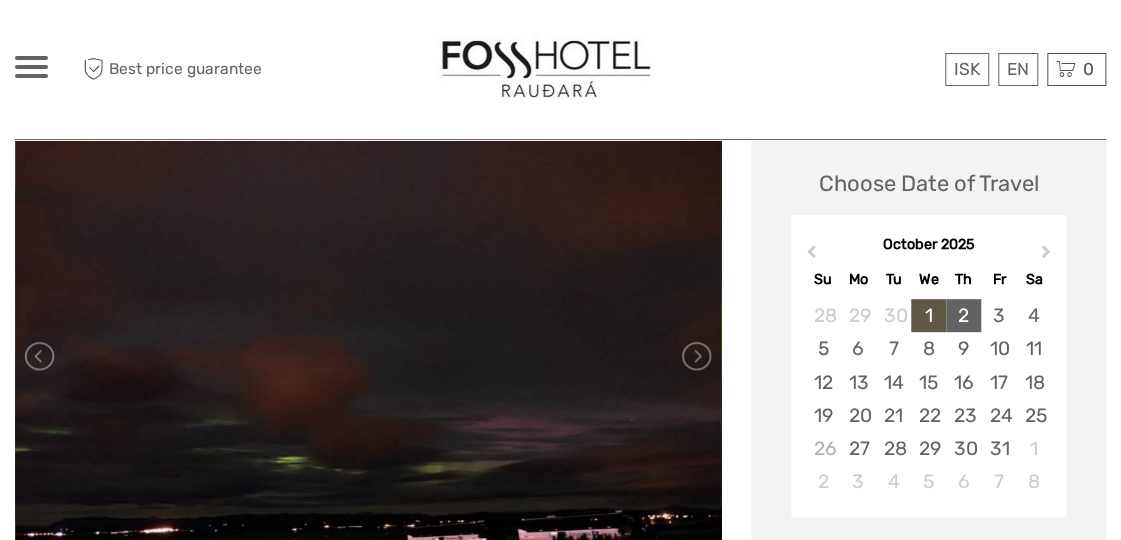 click on "2" at bounding box center (963, 315) 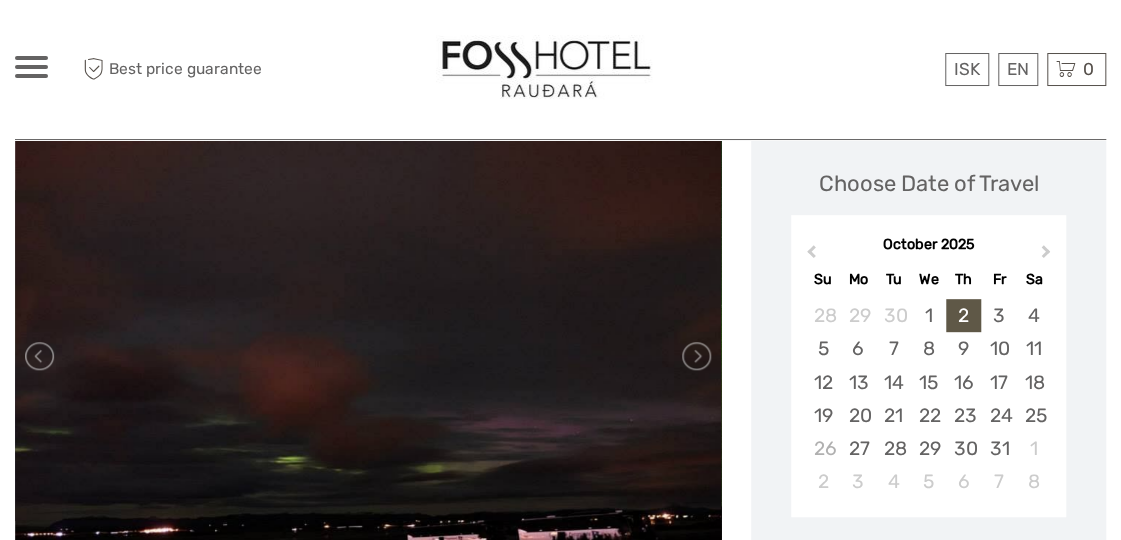 scroll, scrollTop: 300, scrollLeft: 0, axis: vertical 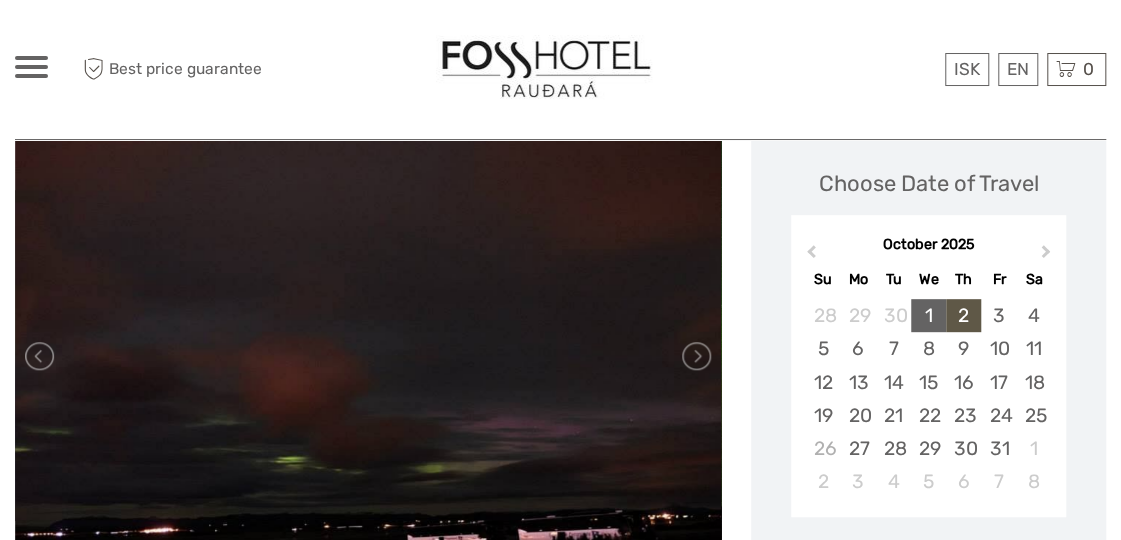 click on "1" at bounding box center (928, 315) 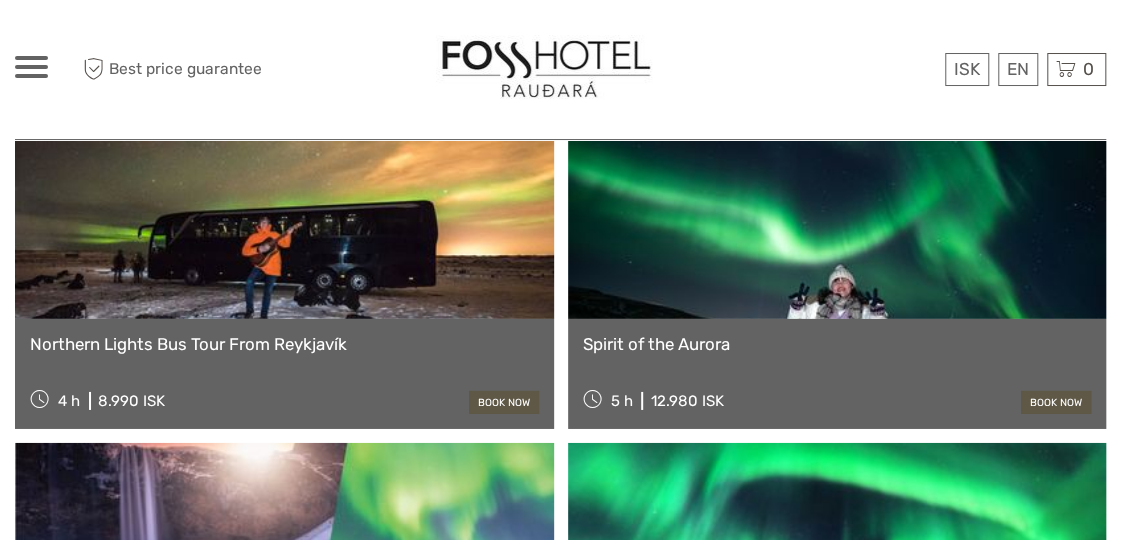 scroll, scrollTop: 2700, scrollLeft: 0, axis: vertical 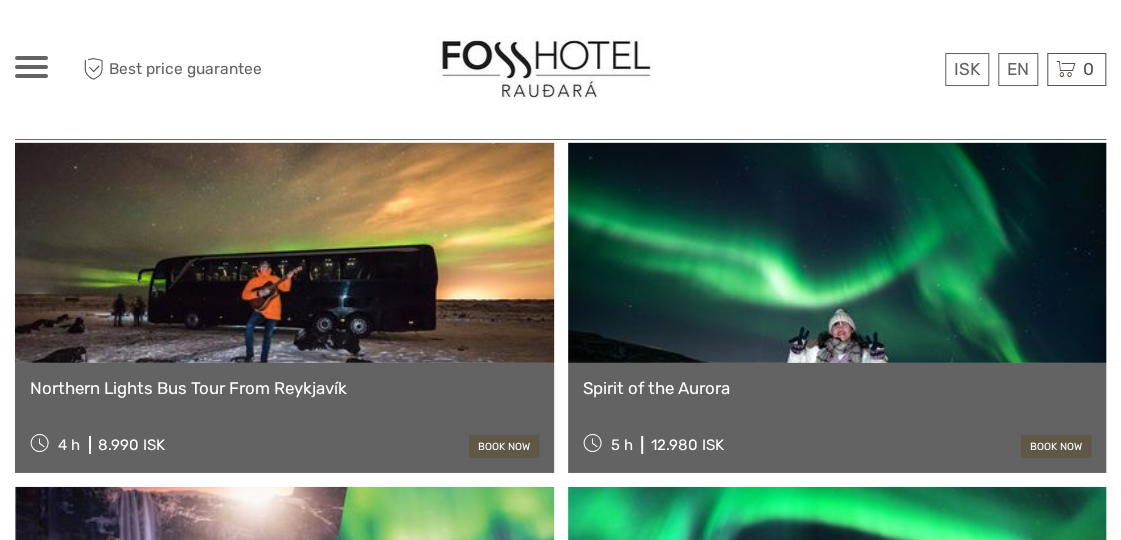 click at bounding box center [284, 253] 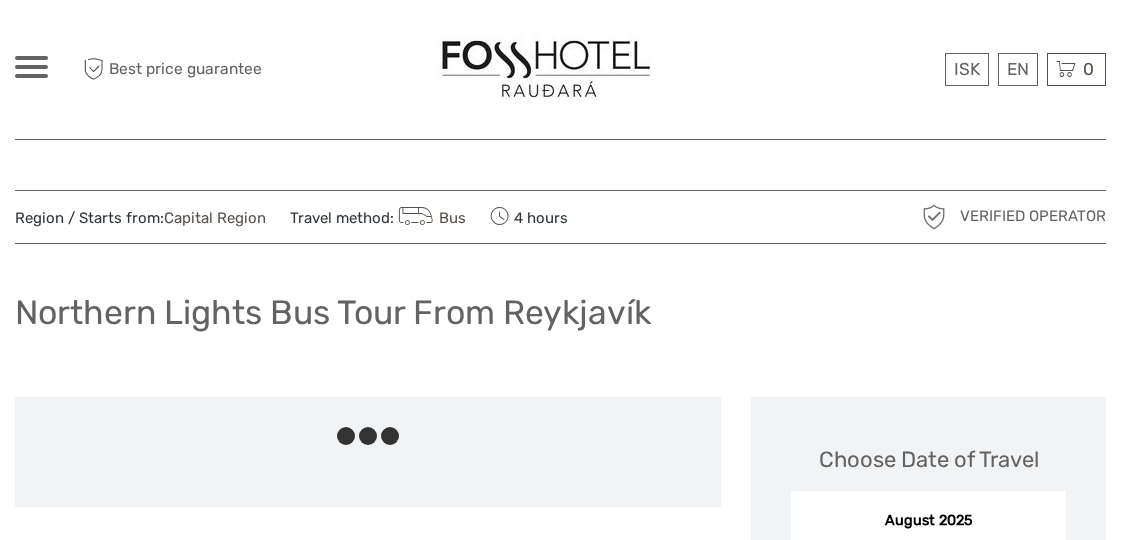 scroll, scrollTop: 0, scrollLeft: 0, axis: both 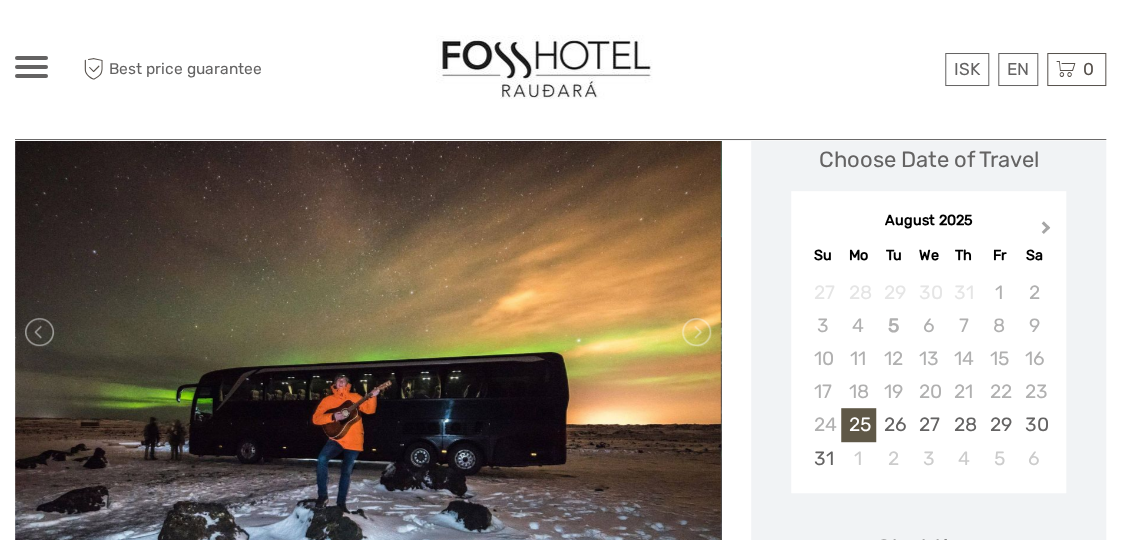 click on "Next Month" at bounding box center (1048, 232) 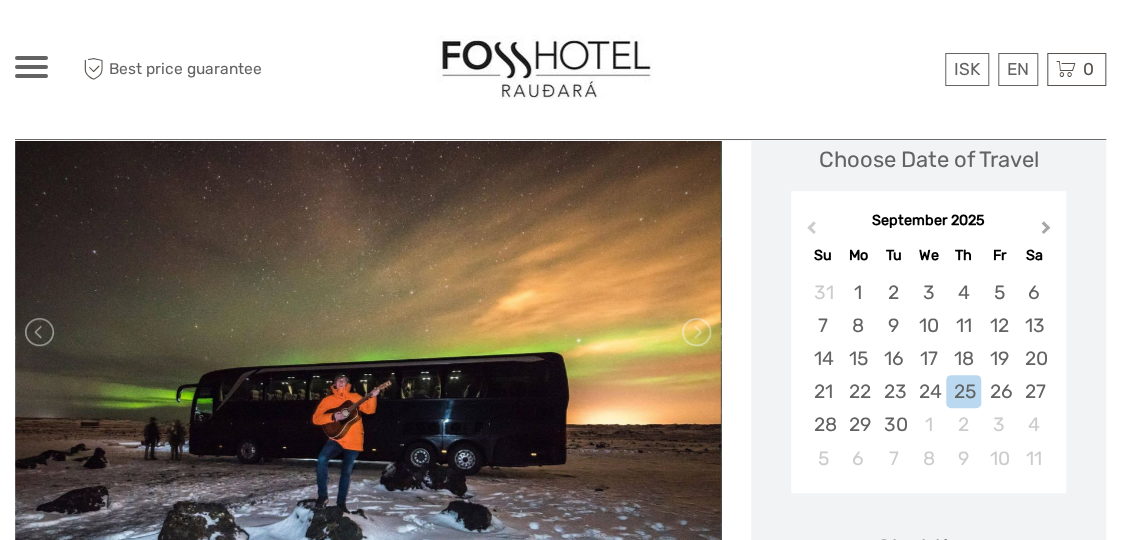click on "Next Month" at bounding box center [1048, 232] 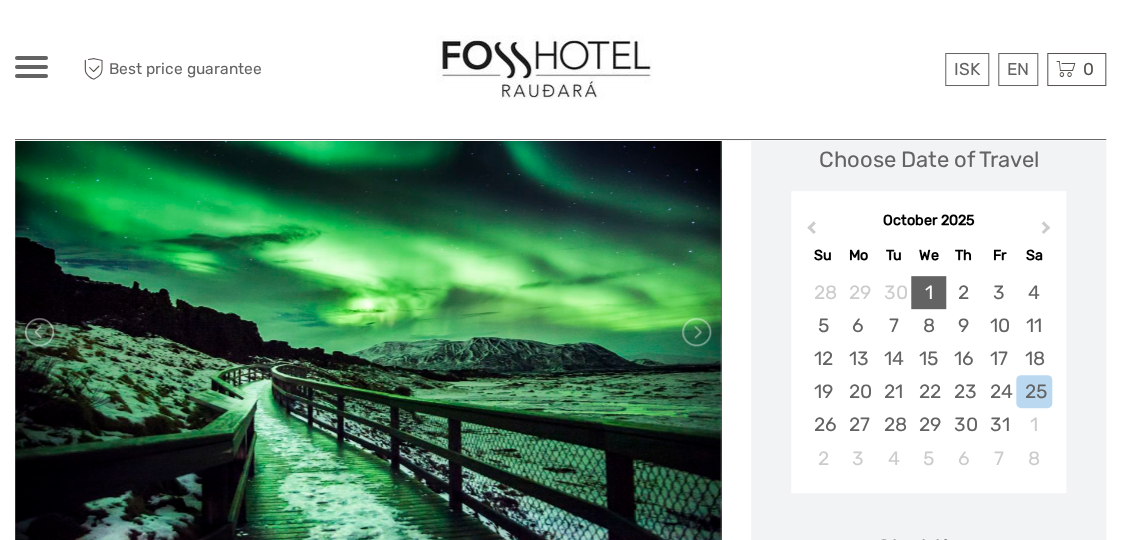 click on "1" at bounding box center (928, 292) 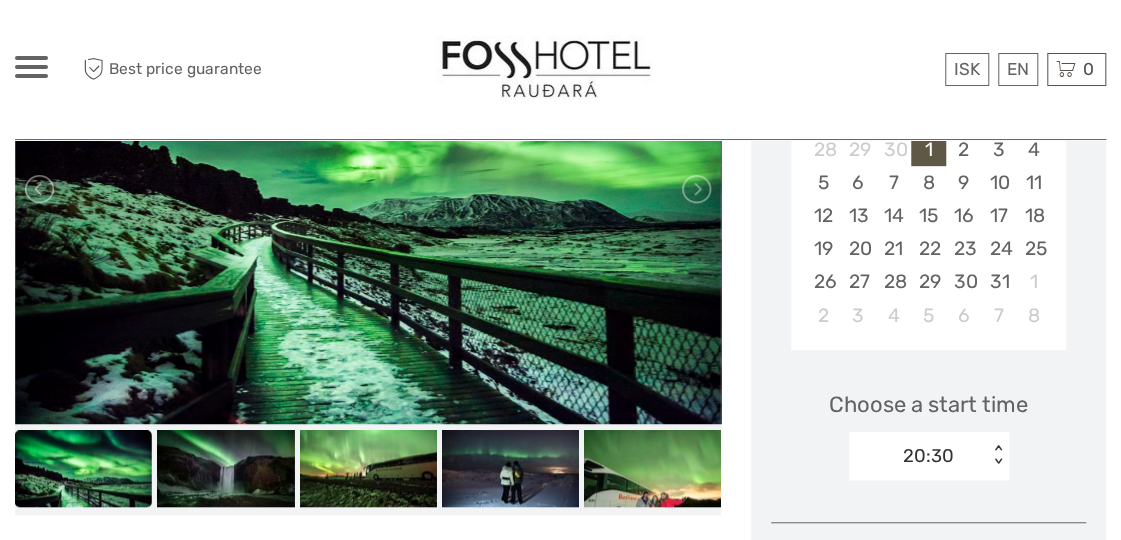 scroll, scrollTop: 400, scrollLeft: 0, axis: vertical 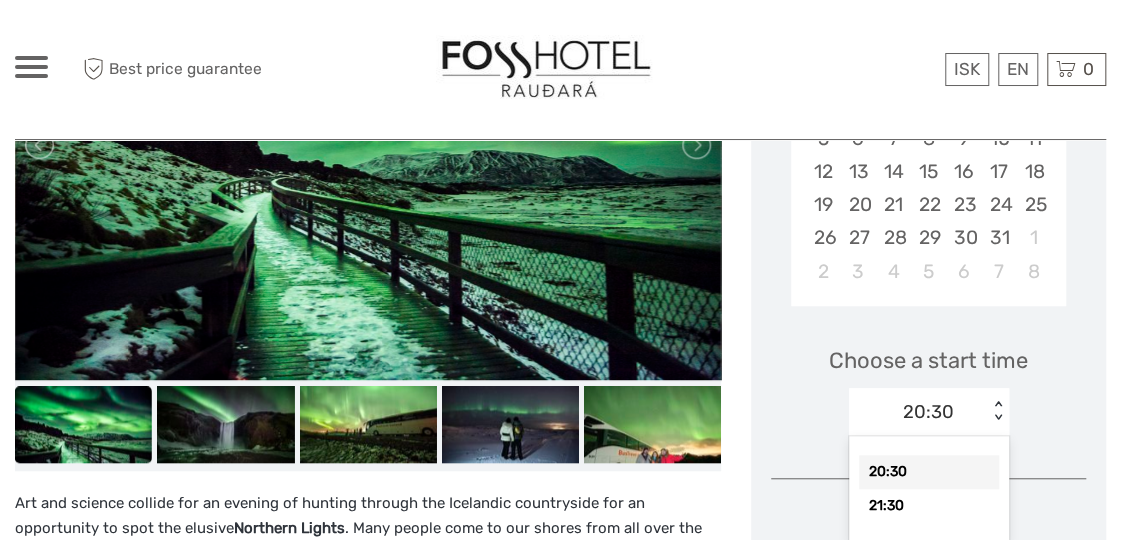 click on "option 20:30 selected, 1 of 2. 2 results available. Use Up and Down to choose options, press Enter to select the currently focused option, press Escape to exit the menu, press Tab to select the option and exit the menu. 20:30 < > 20:30 21:30" at bounding box center [929, 412] 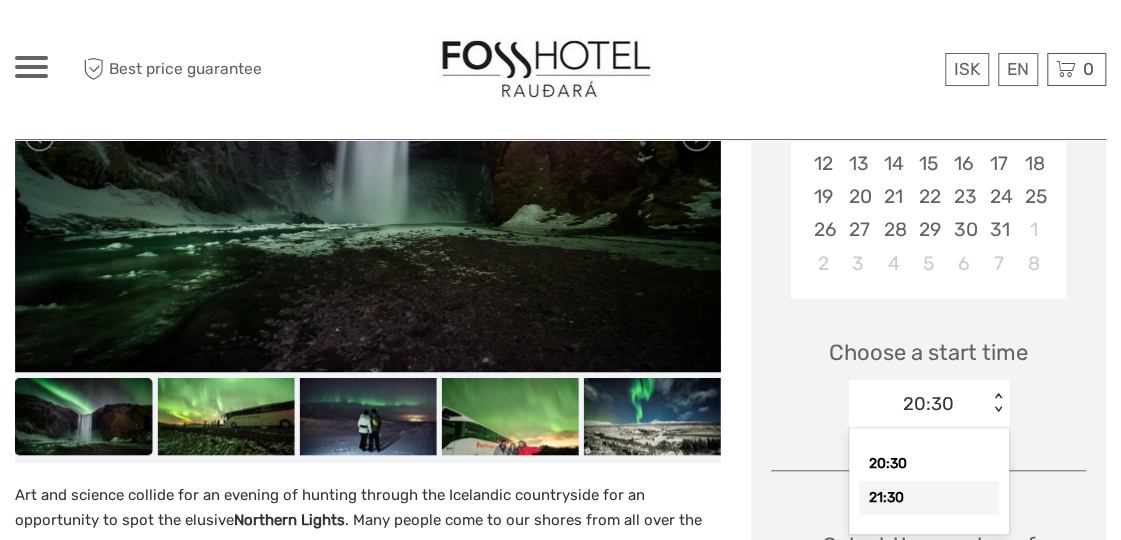 click on "21:30" at bounding box center (929, 498) 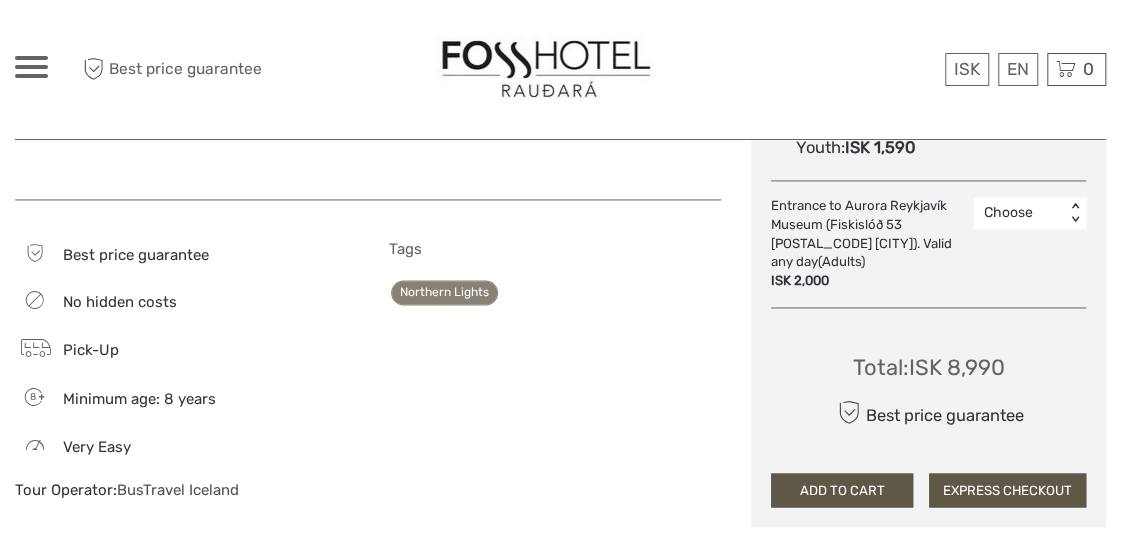 scroll, scrollTop: 1195, scrollLeft: 0, axis: vertical 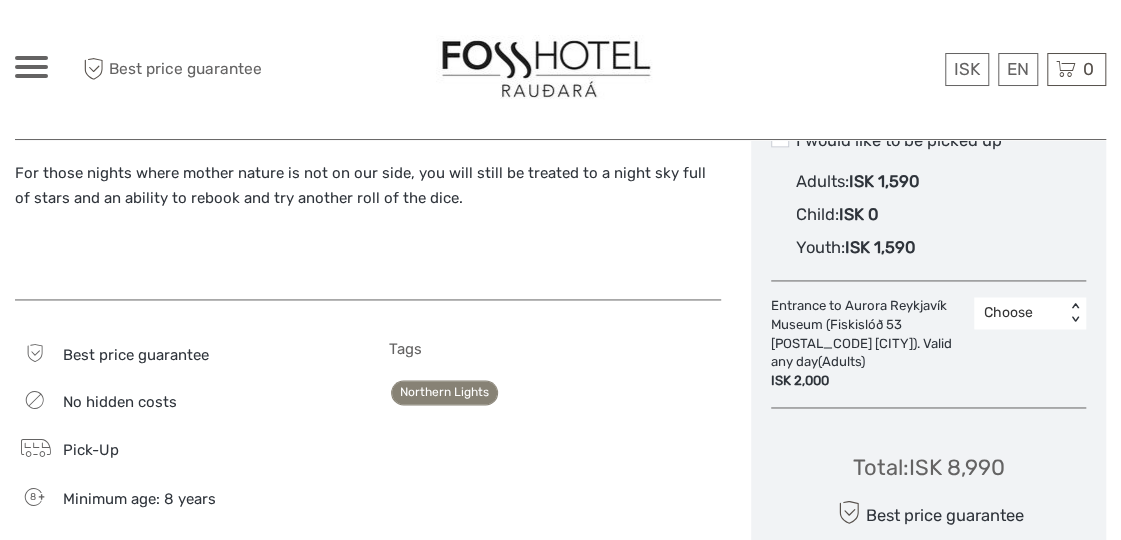 click on "< >" at bounding box center [1075, 312] 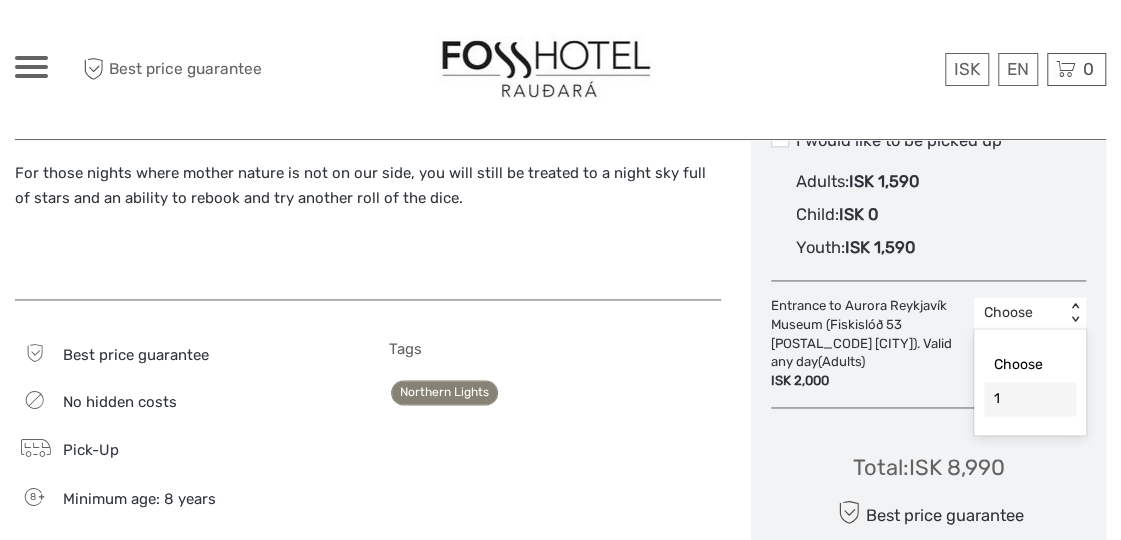 click on "1" at bounding box center (1030, 399) 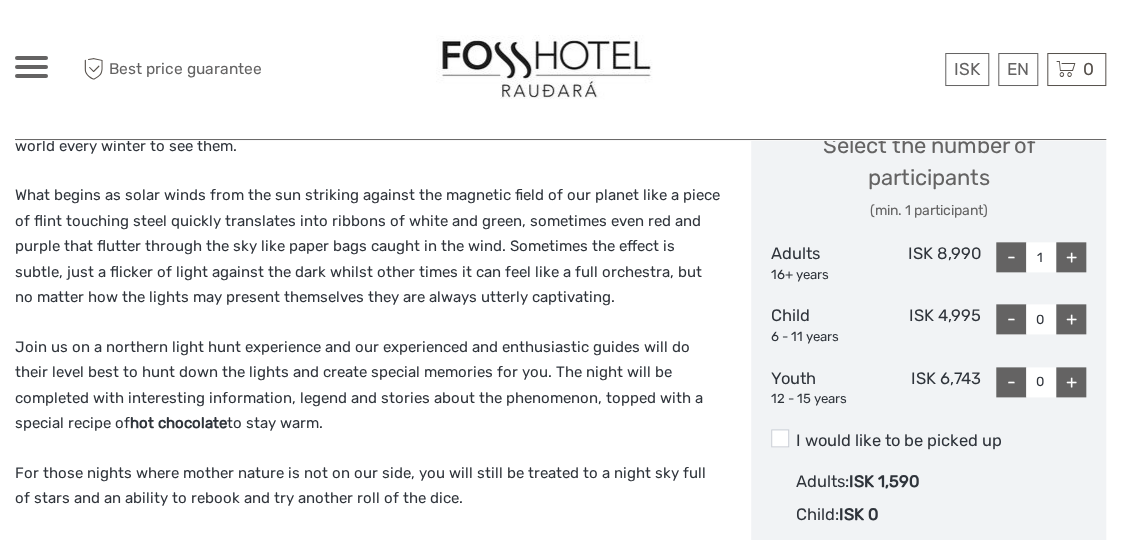 scroll, scrollTop: 795, scrollLeft: 0, axis: vertical 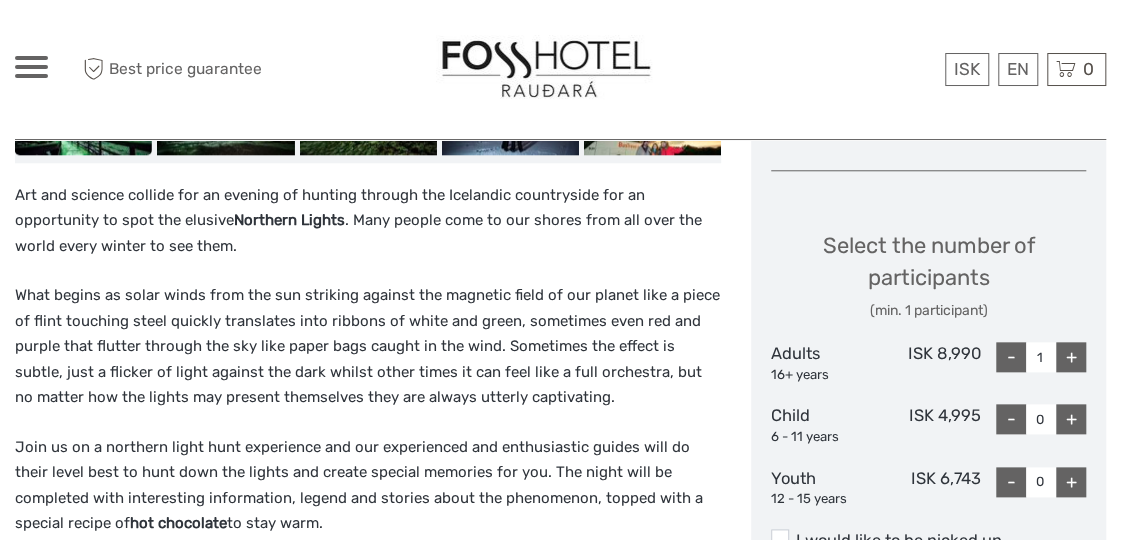 click on "+" at bounding box center [1071, 357] 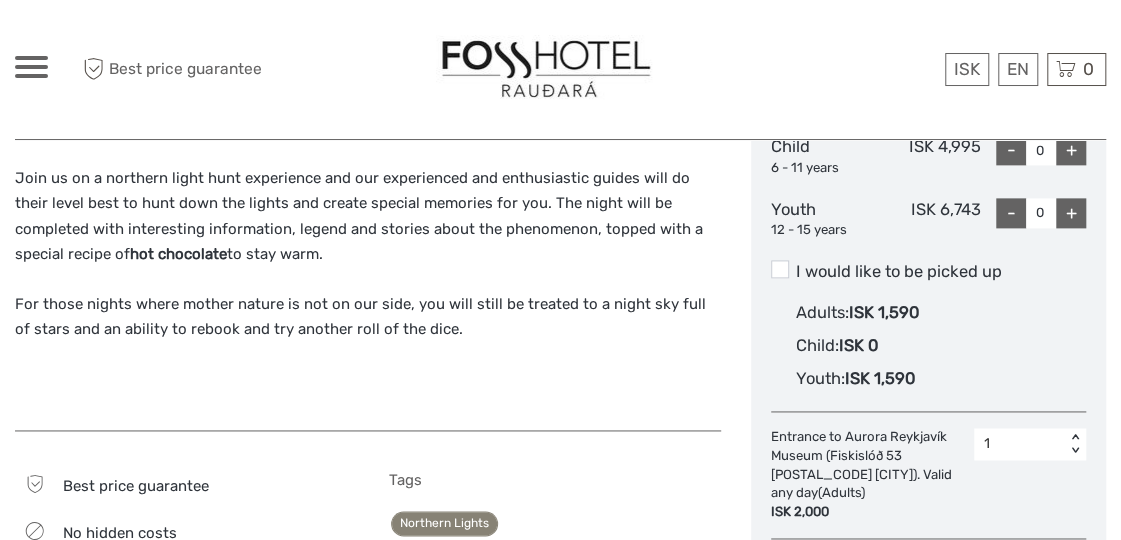 scroll, scrollTop: 1095, scrollLeft: 0, axis: vertical 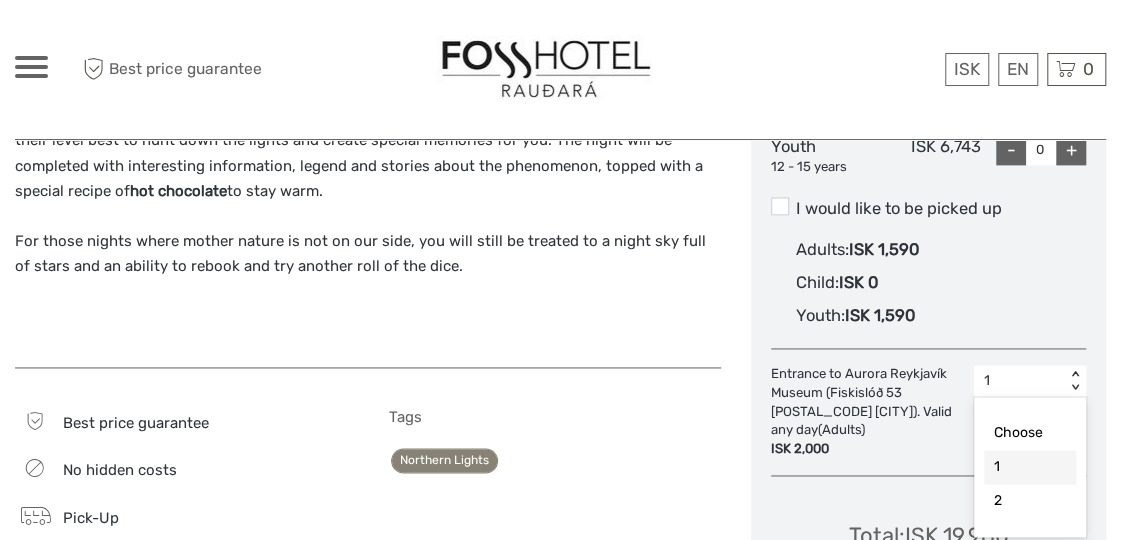click on "option 1 selected, 2 of 3. 3 results available. Use Up and Down to choose options, press Enter to select the currently focused option, press Escape to exit the menu, press Tab to select the option and exit the menu. 1 < > Choose 1 2" at bounding box center [1030, 381] 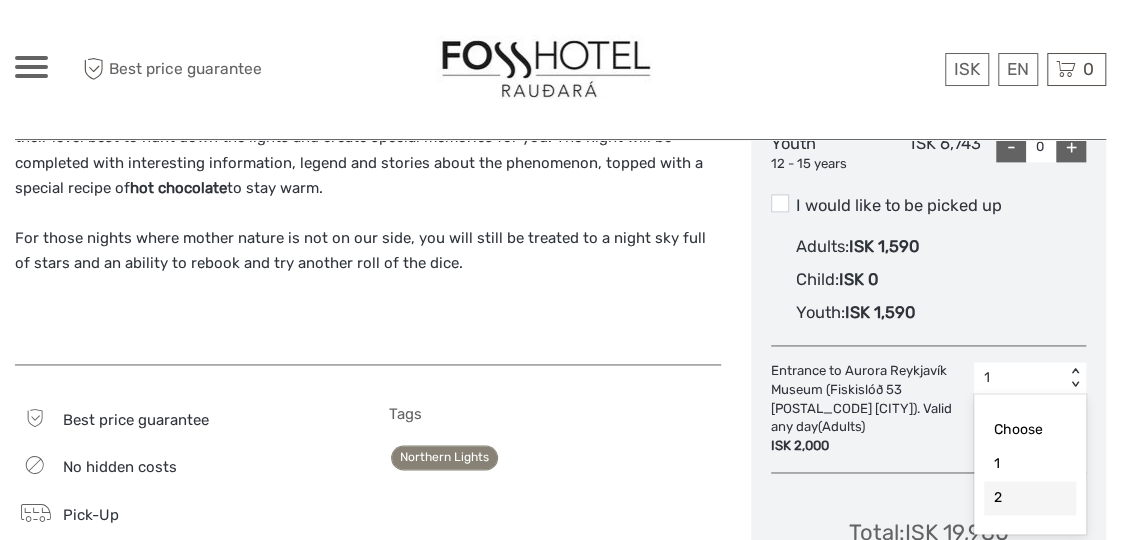 click on "2" at bounding box center (1030, 498) 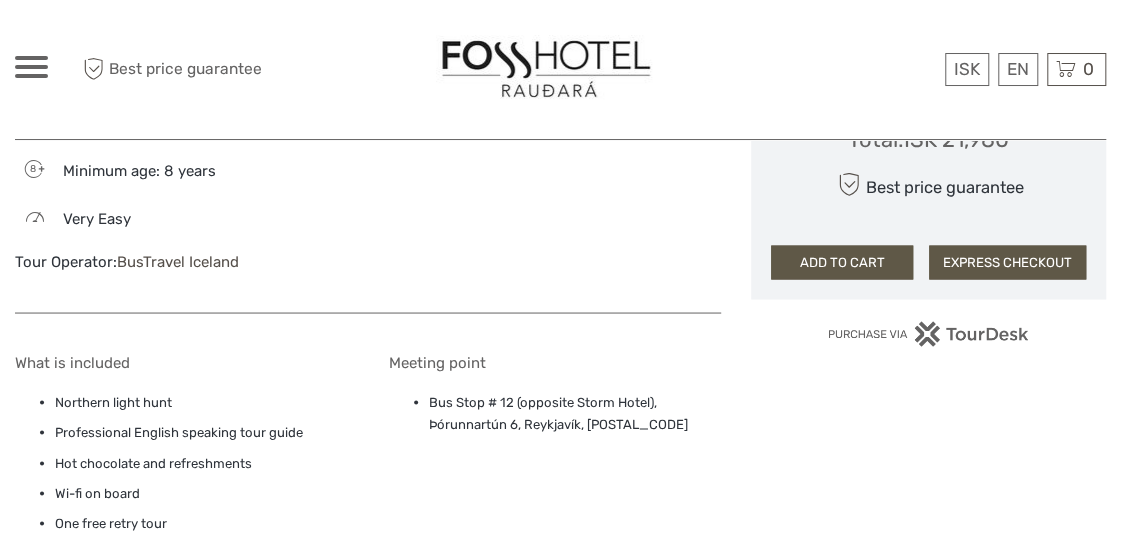 scroll, scrollTop: 1530, scrollLeft: 0, axis: vertical 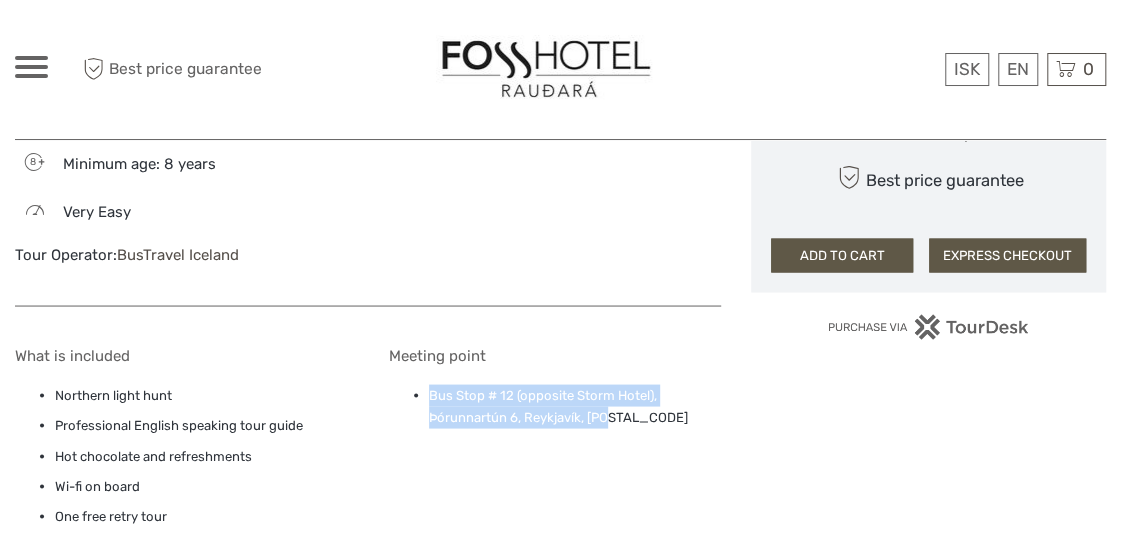 drag, startPoint x: 428, startPoint y: 393, endPoint x: 610, endPoint y: 420, distance: 183.99185 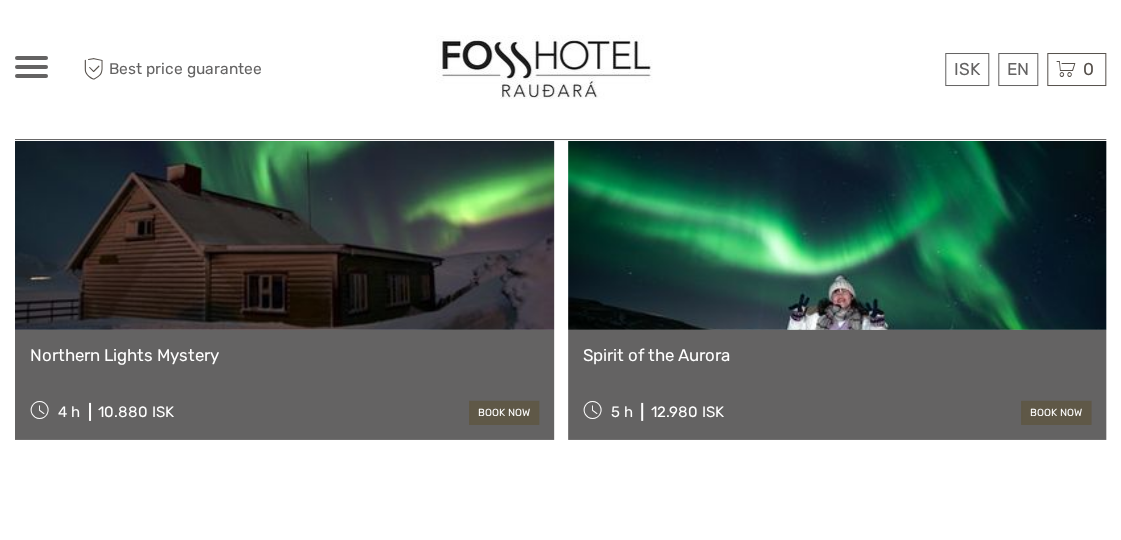 scroll, scrollTop: 2630, scrollLeft: 0, axis: vertical 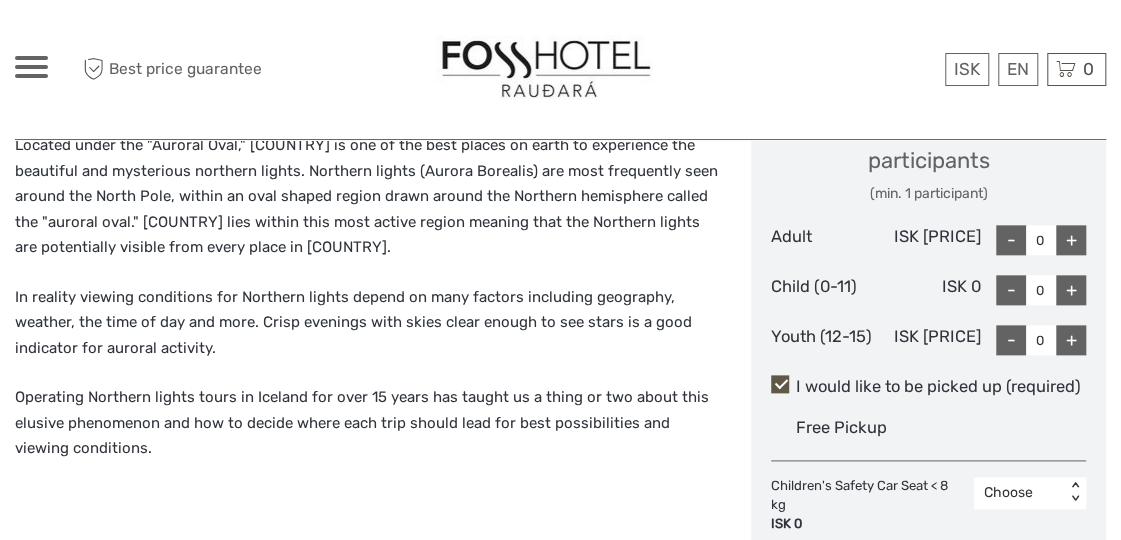 click on "+" at bounding box center (1071, 240) 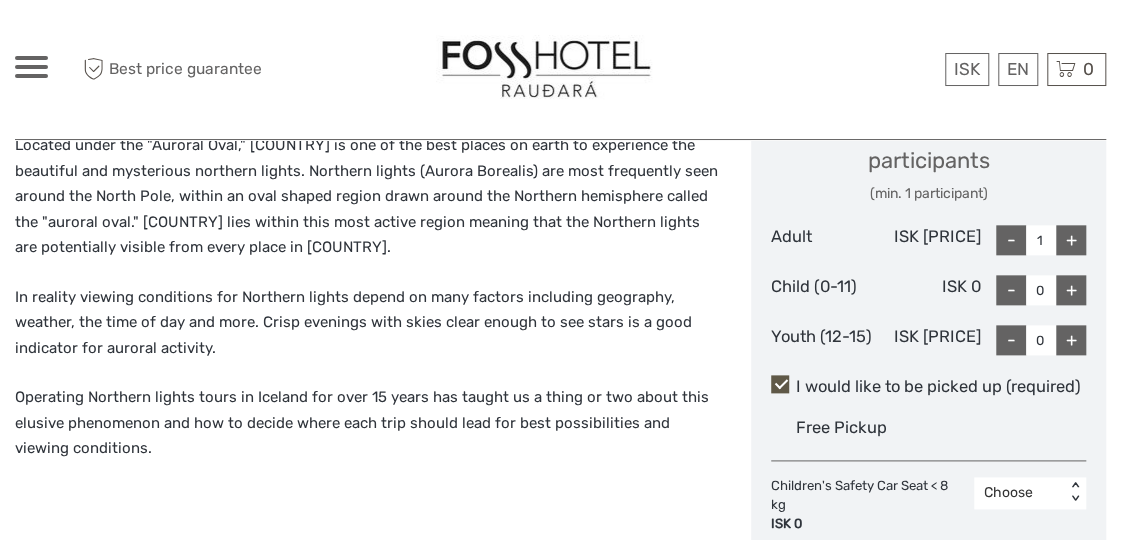 click on "+" at bounding box center [1071, 240] 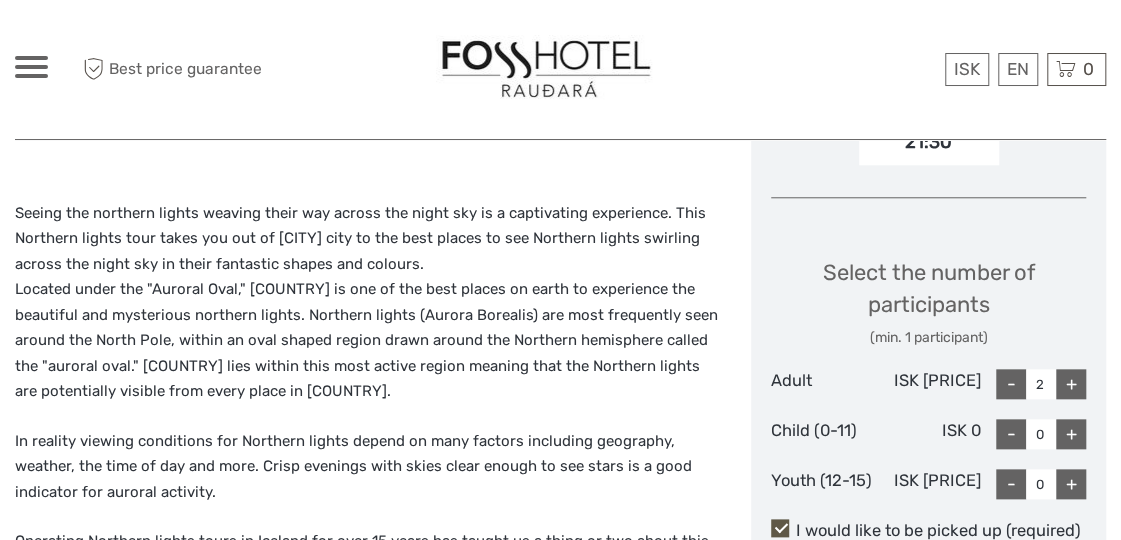 scroll, scrollTop: 800, scrollLeft: 0, axis: vertical 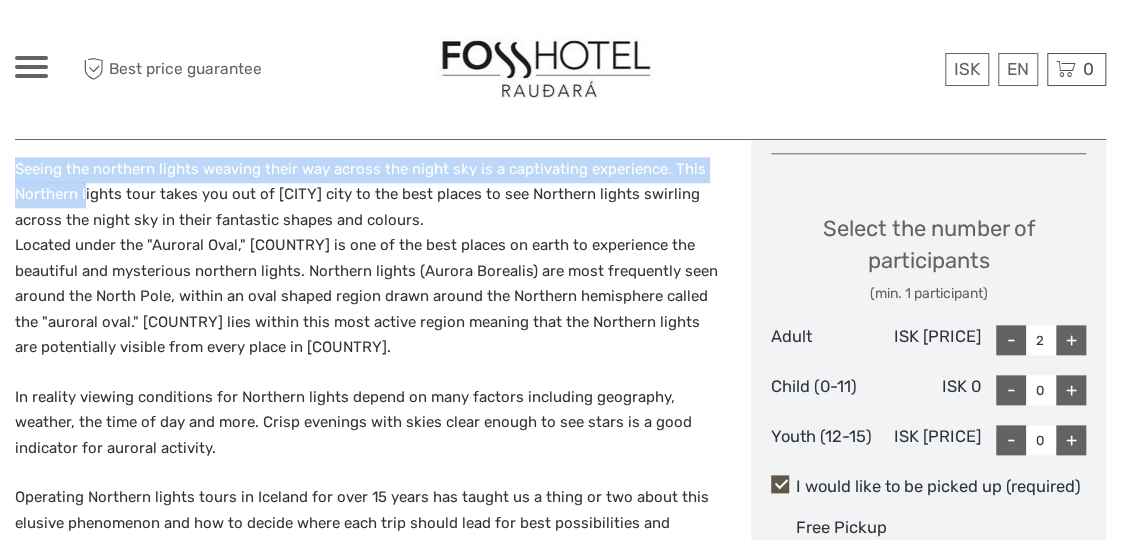 drag, startPoint x: 18, startPoint y: 166, endPoint x: 94, endPoint y: 177, distance: 76.79192 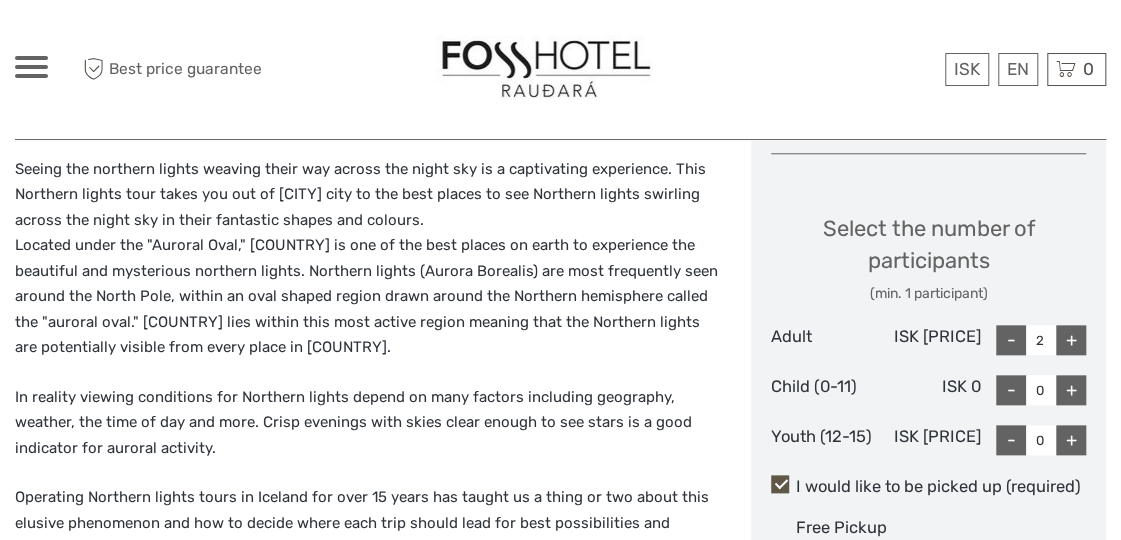 click on "Seeing the northern lights weaving their way across the night sky is a captivating experience. This Northern lights tour takes you out of Reykjavik city to the best places to see Northern lights swirling across the night sky in their fantastic shapes and colours. Located under the "Auroral Oval," Iceland is one of the best places on earth to experience the beautiful and mysterious northern lights. Northern lights (Aurora Borealis) are most frequently seen around the North Pole, within an oval shaped region drawn around the Northern hemisphere called the "auroral oval." Iceland lies within this most active region meaning that the Northern lights are potentially visible from every place in Iceland.
In reality viewing conditions for Northern lights depend on many factors including geography, weather, the time of day and more. Crisp evenings with skies clear enough to see stars is a good indicator for auroral activity.
Please note:
https://book.grayline.is" at bounding box center (368, 536) 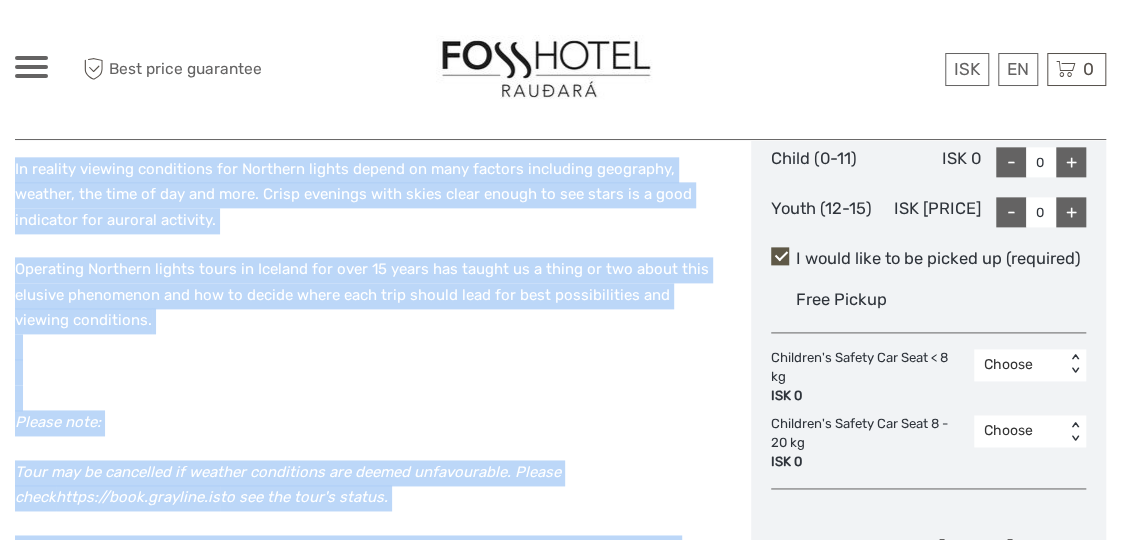 scroll, scrollTop: 1078, scrollLeft: 0, axis: vertical 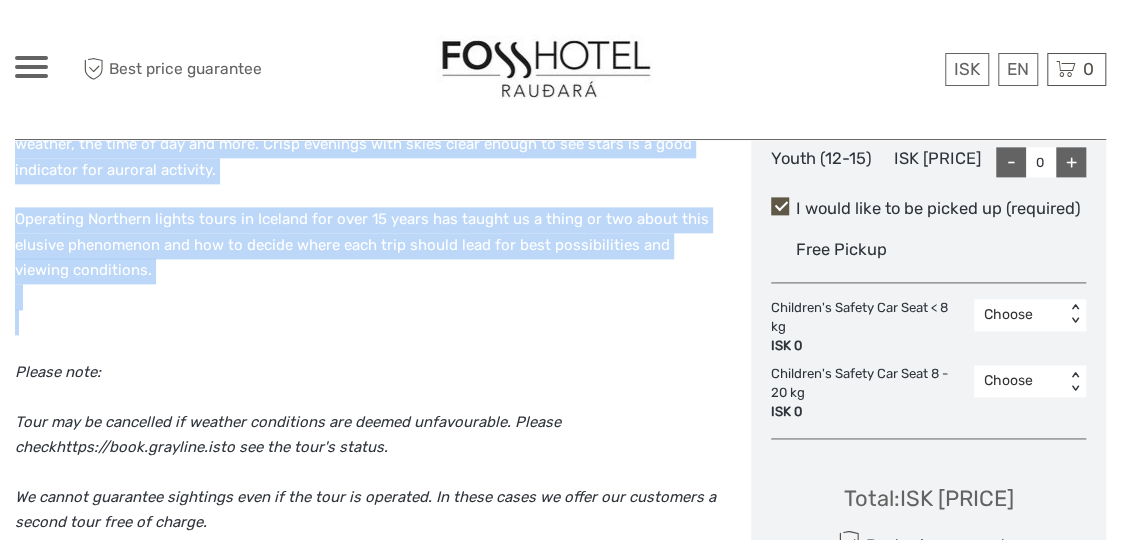 drag, startPoint x: 16, startPoint y: 167, endPoint x: 565, endPoint y: 319, distance: 569.6534 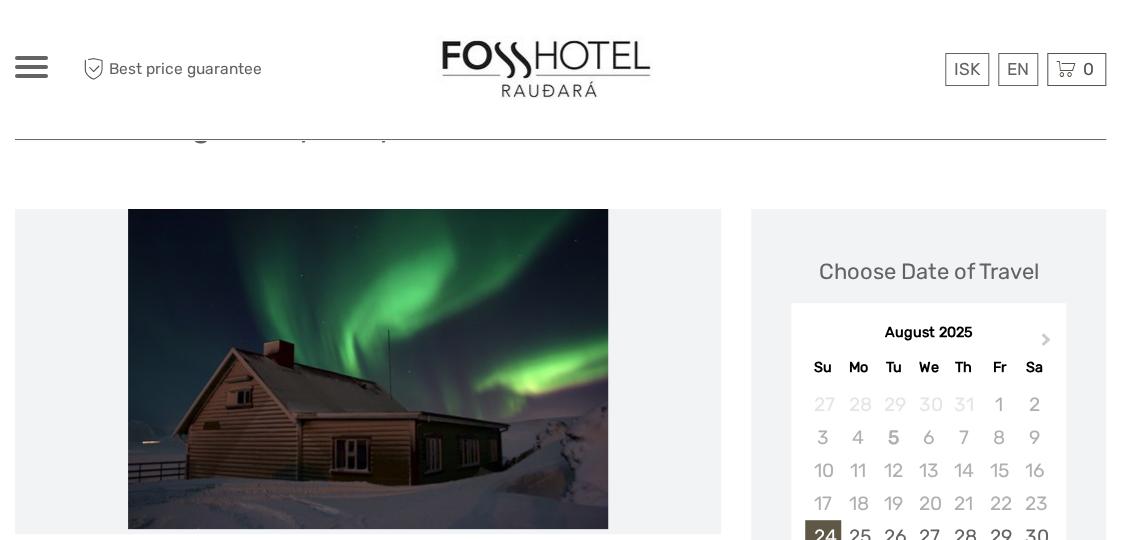 scroll, scrollTop: 78, scrollLeft: 0, axis: vertical 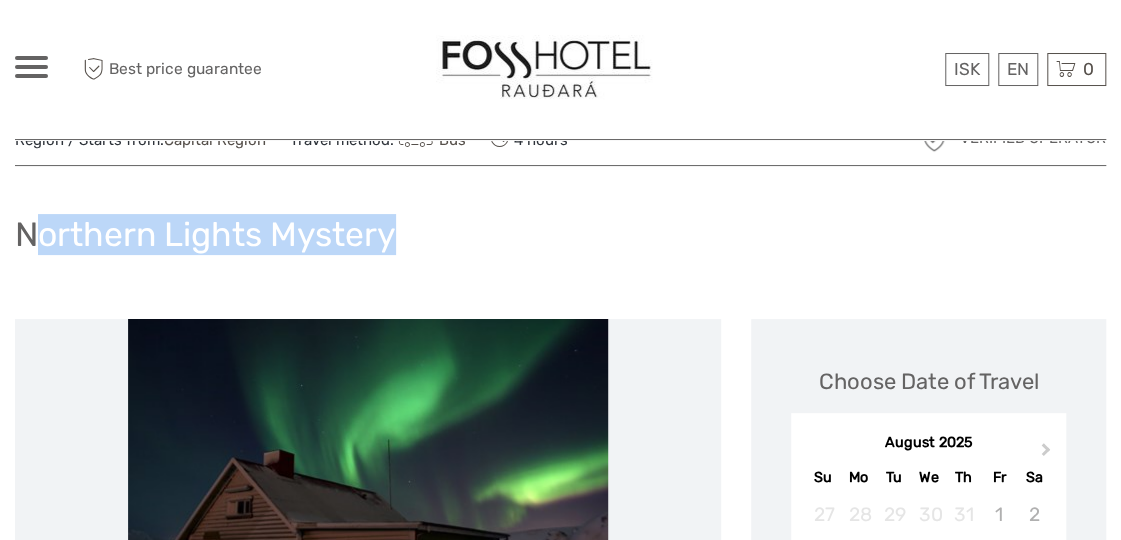 drag, startPoint x: 29, startPoint y: 228, endPoint x: 401, endPoint y: 266, distance: 373.93582 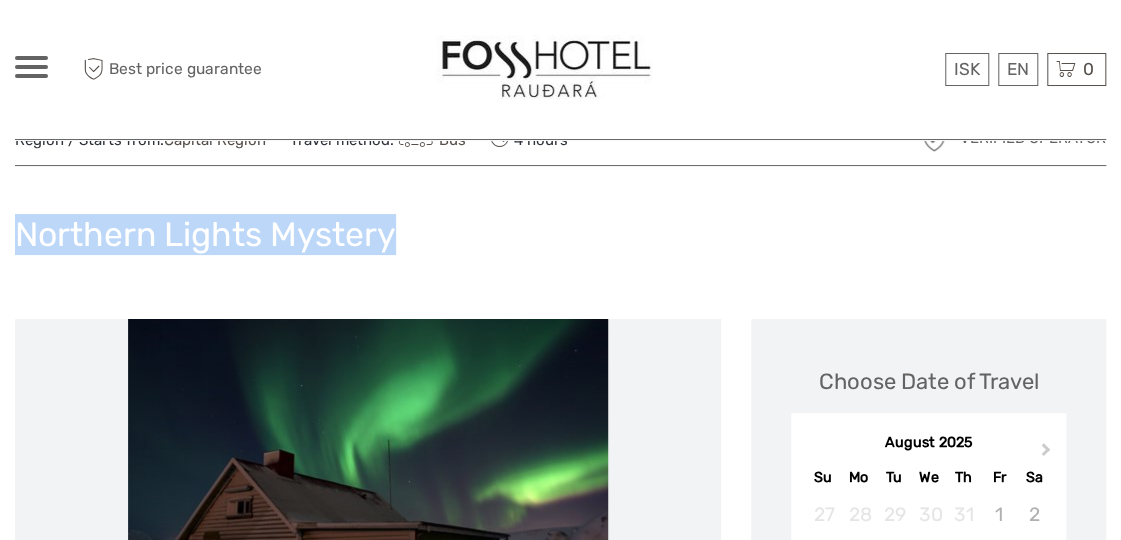 drag, startPoint x: 25, startPoint y: 228, endPoint x: 410, endPoint y: 255, distance: 385.9456 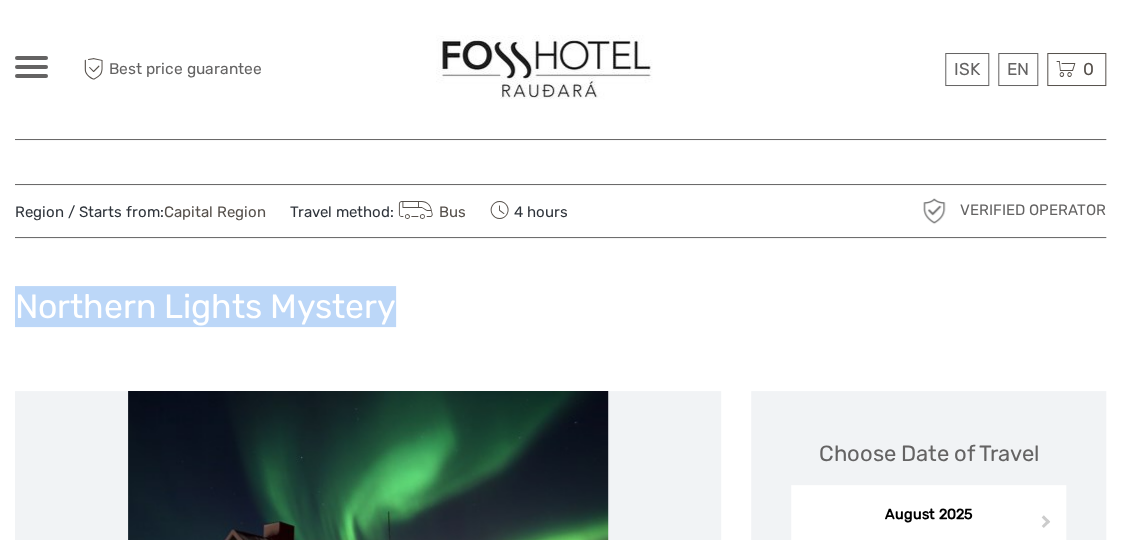 scroll, scrollTop: 0, scrollLeft: 0, axis: both 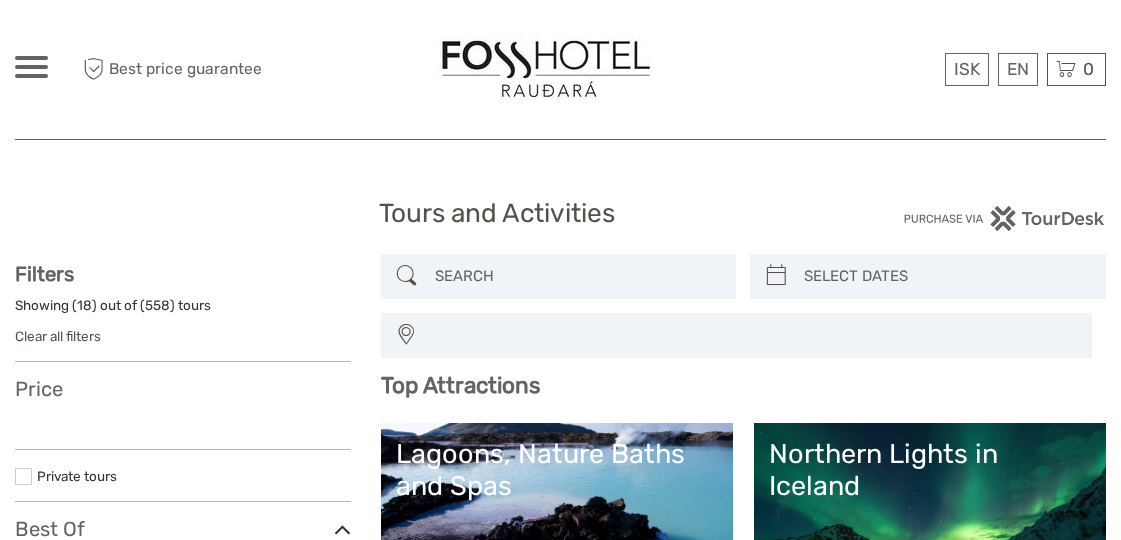 select 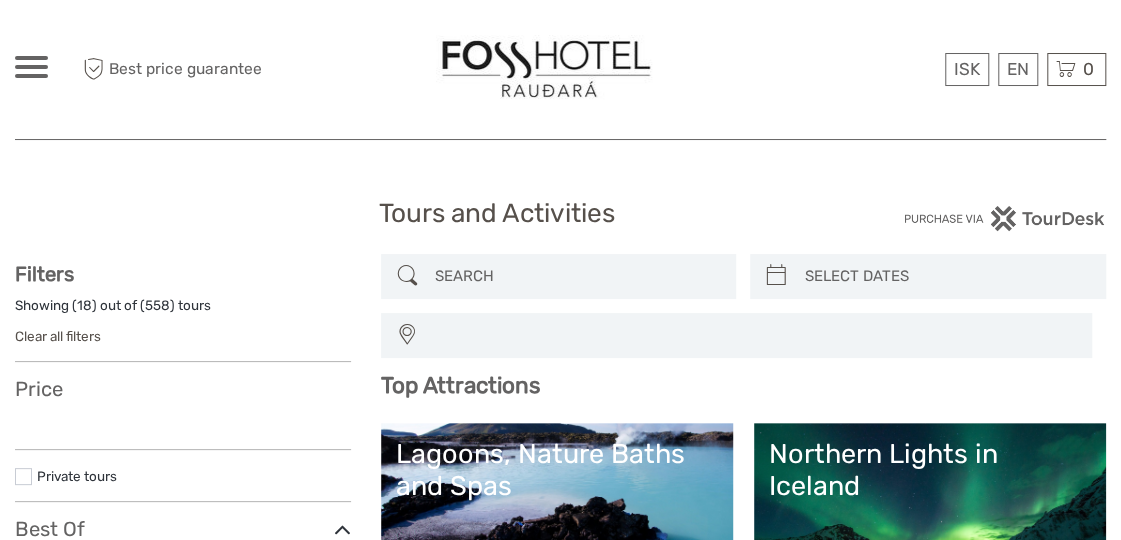 select 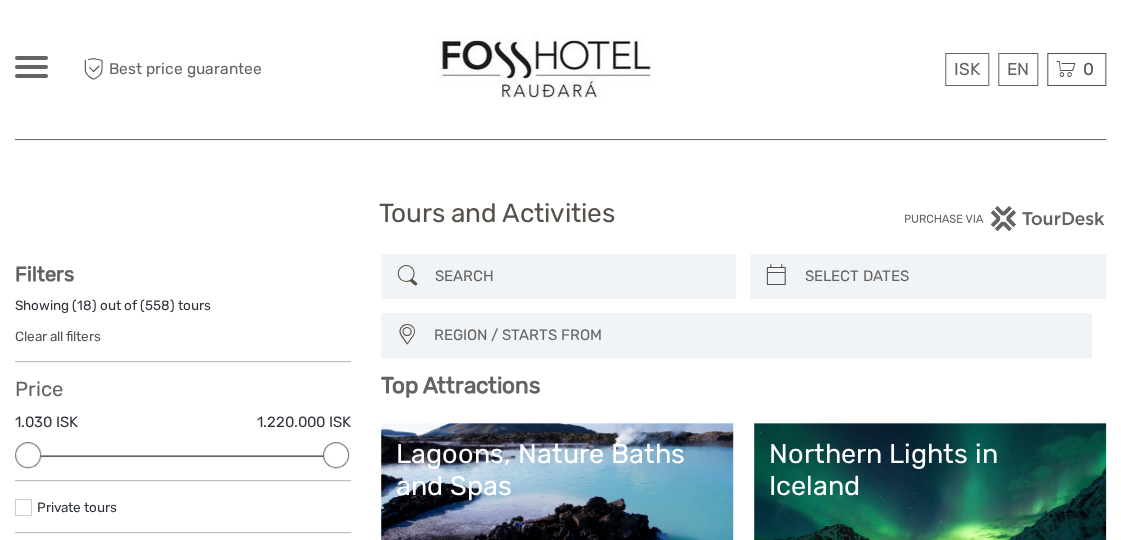 scroll, scrollTop: 203, scrollLeft: 0, axis: vertical 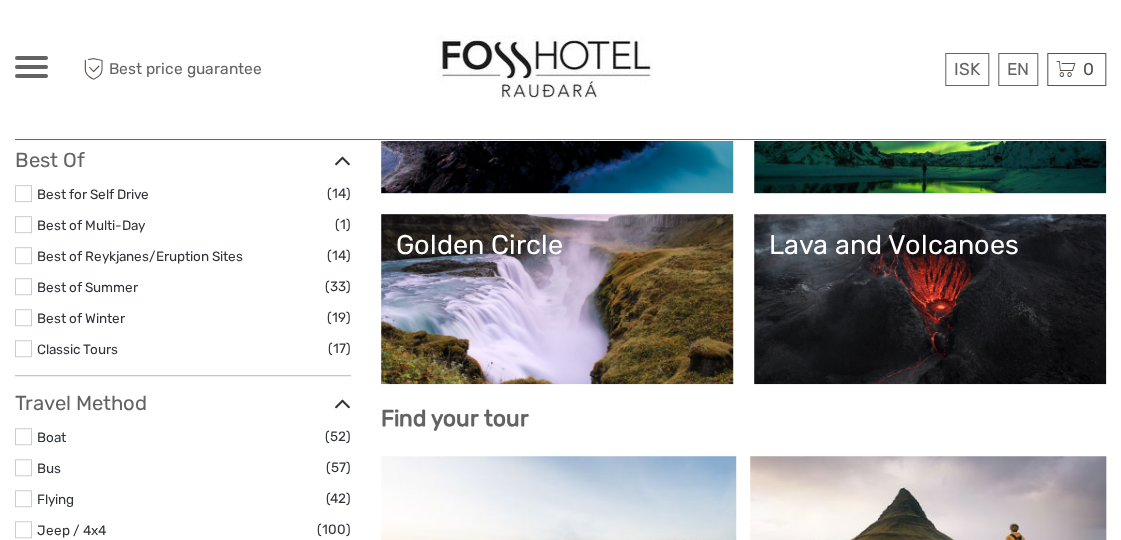 click on "Golden Circle" at bounding box center (557, 299) 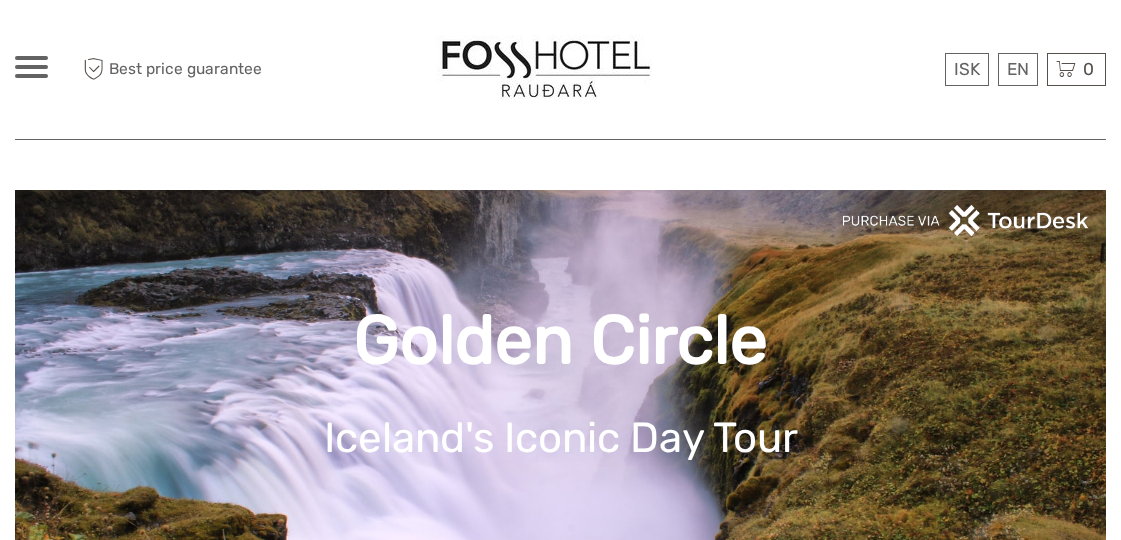 scroll, scrollTop: 0, scrollLeft: 0, axis: both 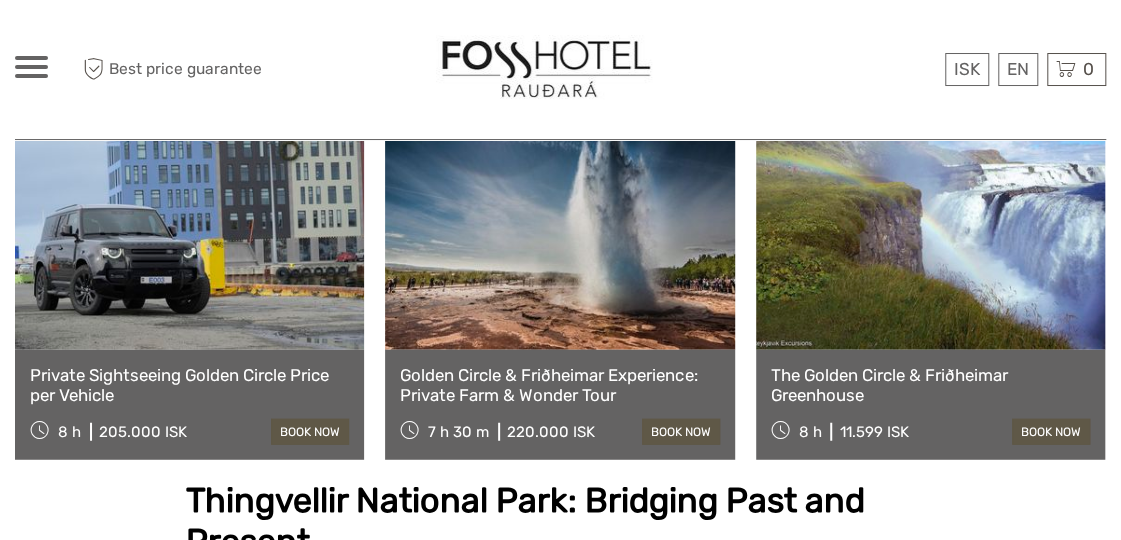 click on "The Golden Circle & Friðheimar Greenhouse
8 h
11.599 ISK
book now" at bounding box center (930, 405) 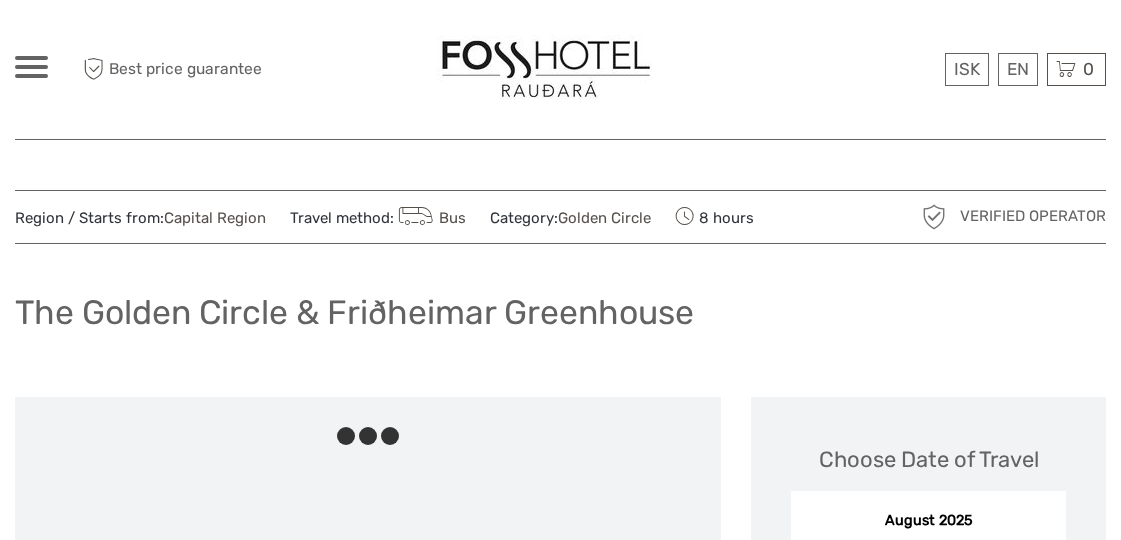 scroll, scrollTop: 0, scrollLeft: 0, axis: both 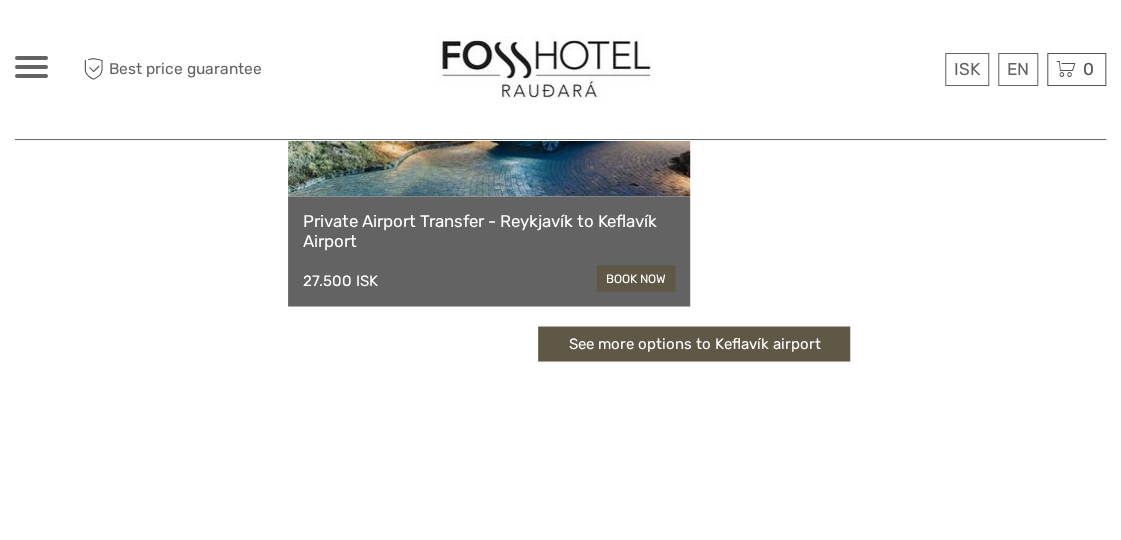click on "See more options to Keflavík airport" at bounding box center (694, 343) 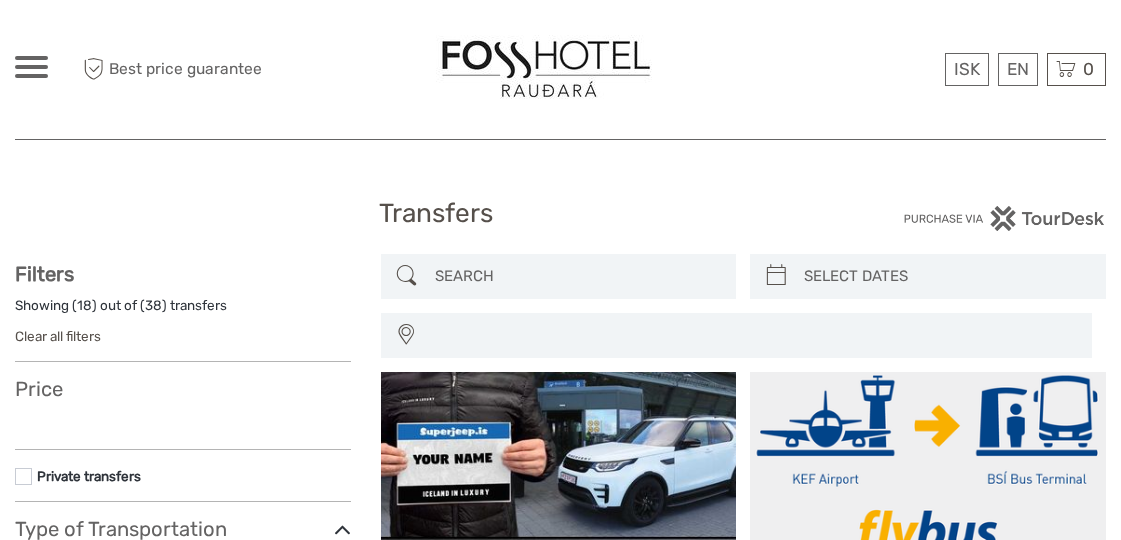 select 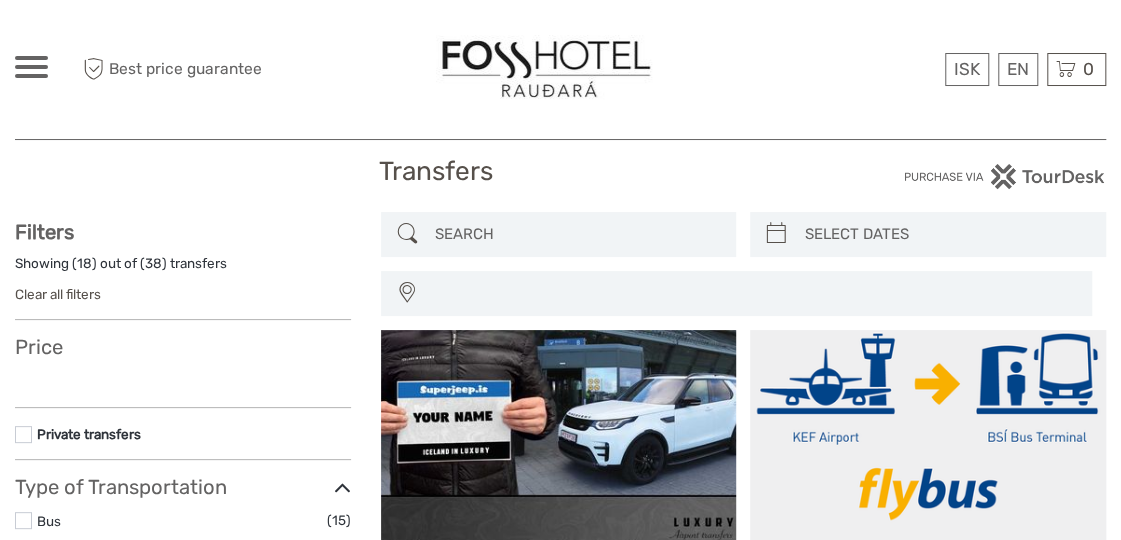 select 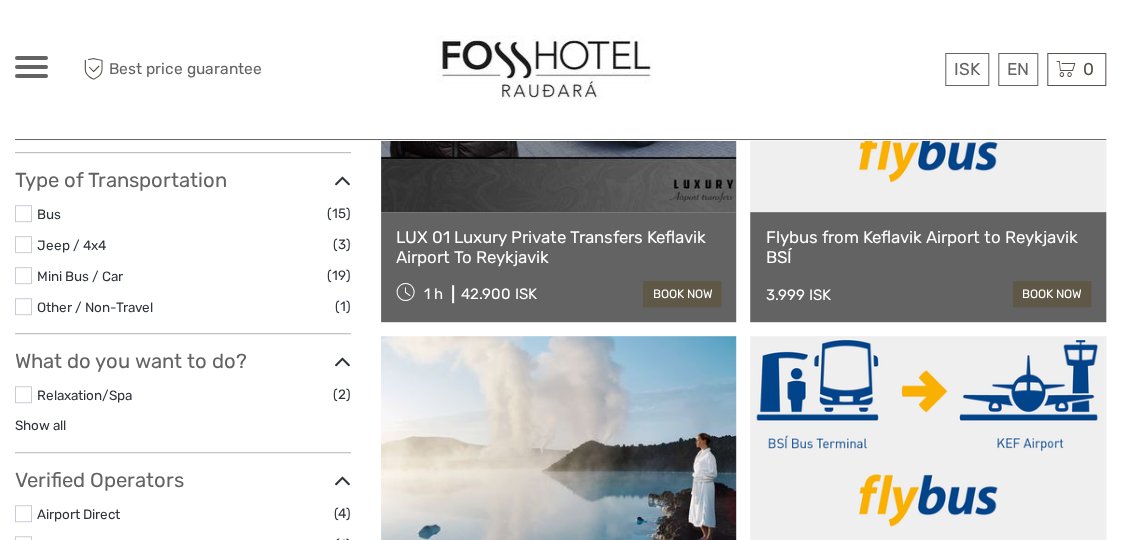 scroll, scrollTop: 400, scrollLeft: 0, axis: vertical 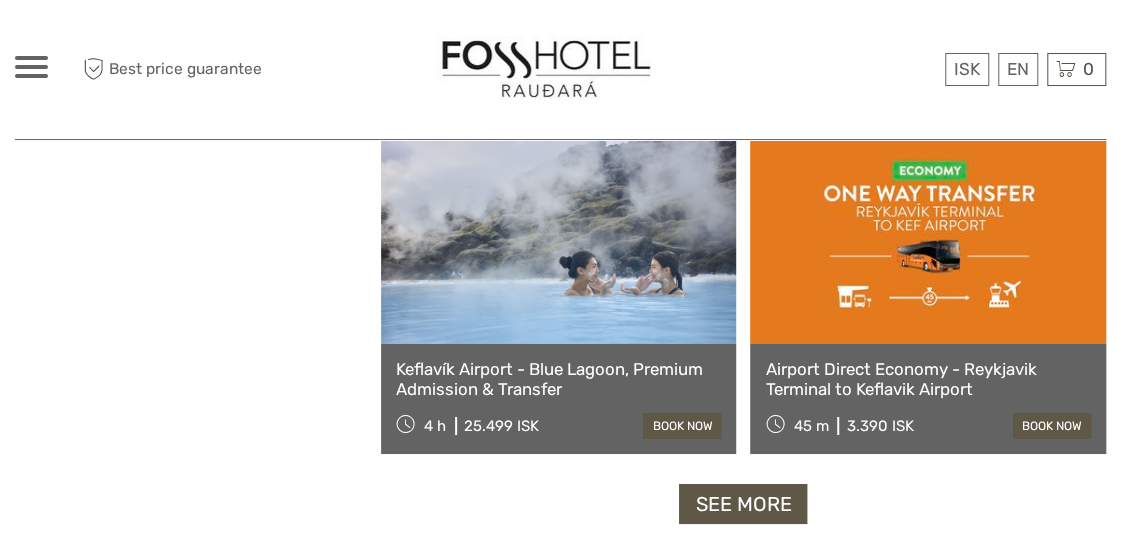 click on "See more" at bounding box center [743, 504] 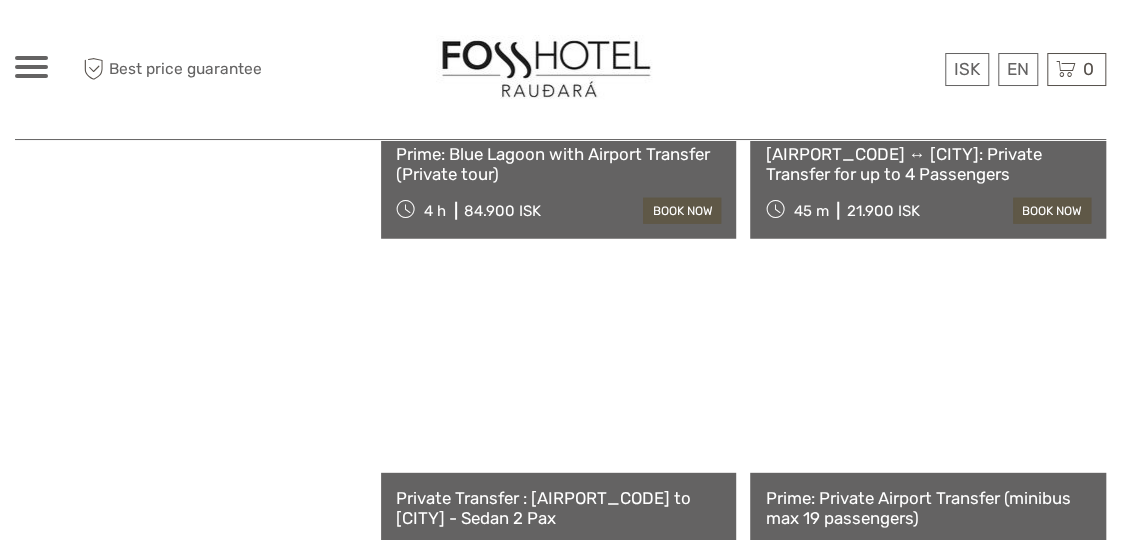 scroll, scrollTop: 5600, scrollLeft: 0, axis: vertical 